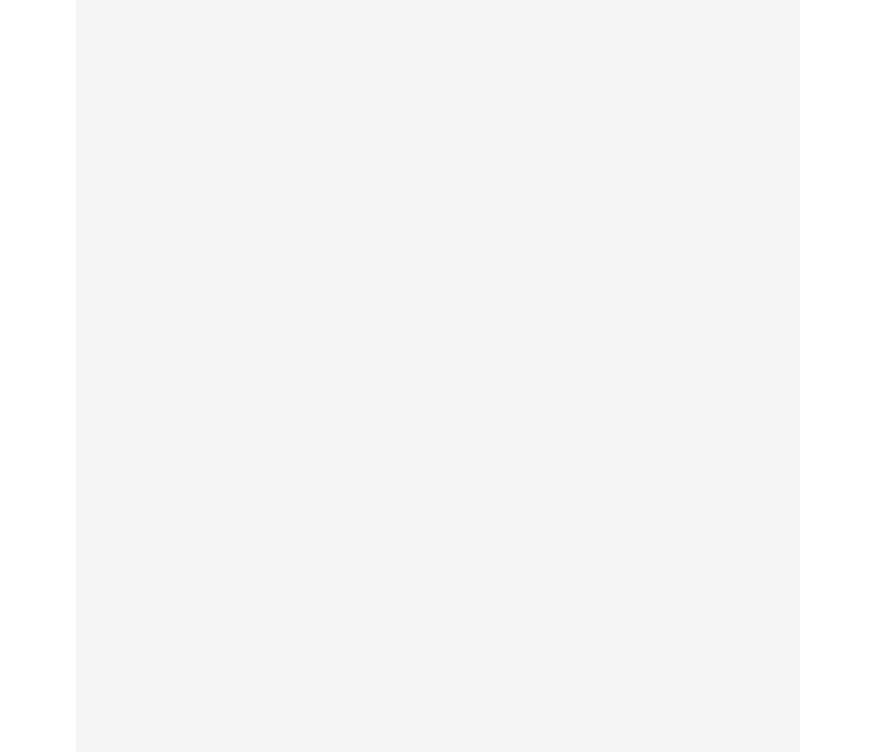 scroll, scrollTop: 0, scrollLeft: 0, axis: both 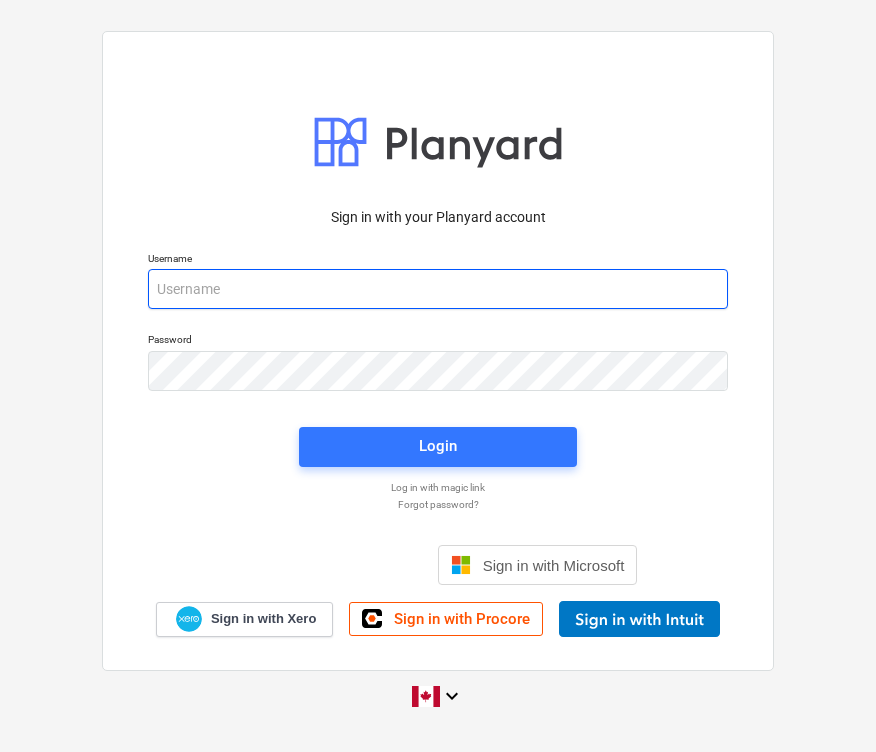 click at bounding box center [438, 289] 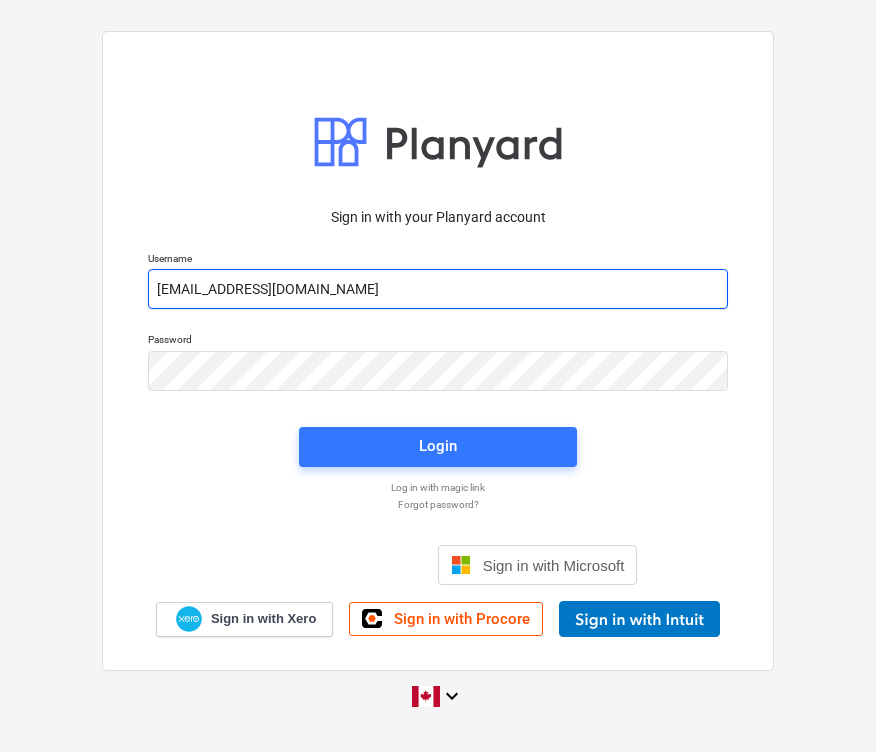 type on "[EMAIL_ADDRESS][DOMAIN_NAME]" 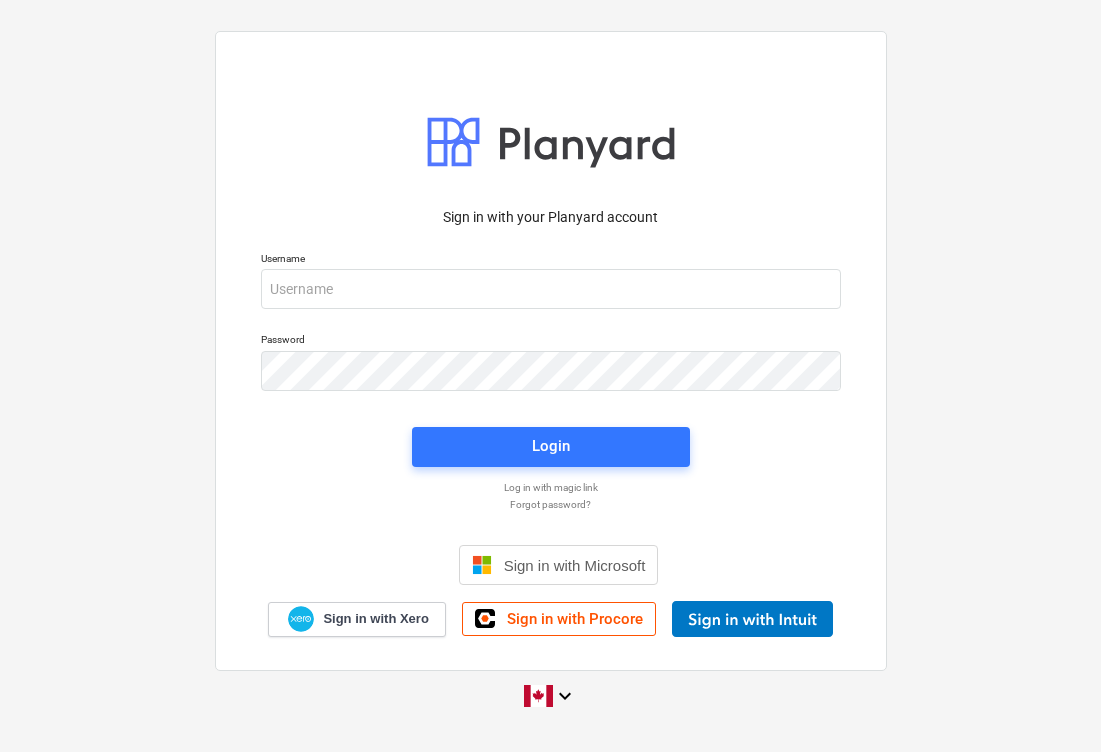 scroll, scrollTop: 0, scrollLeft: 0, axis: both 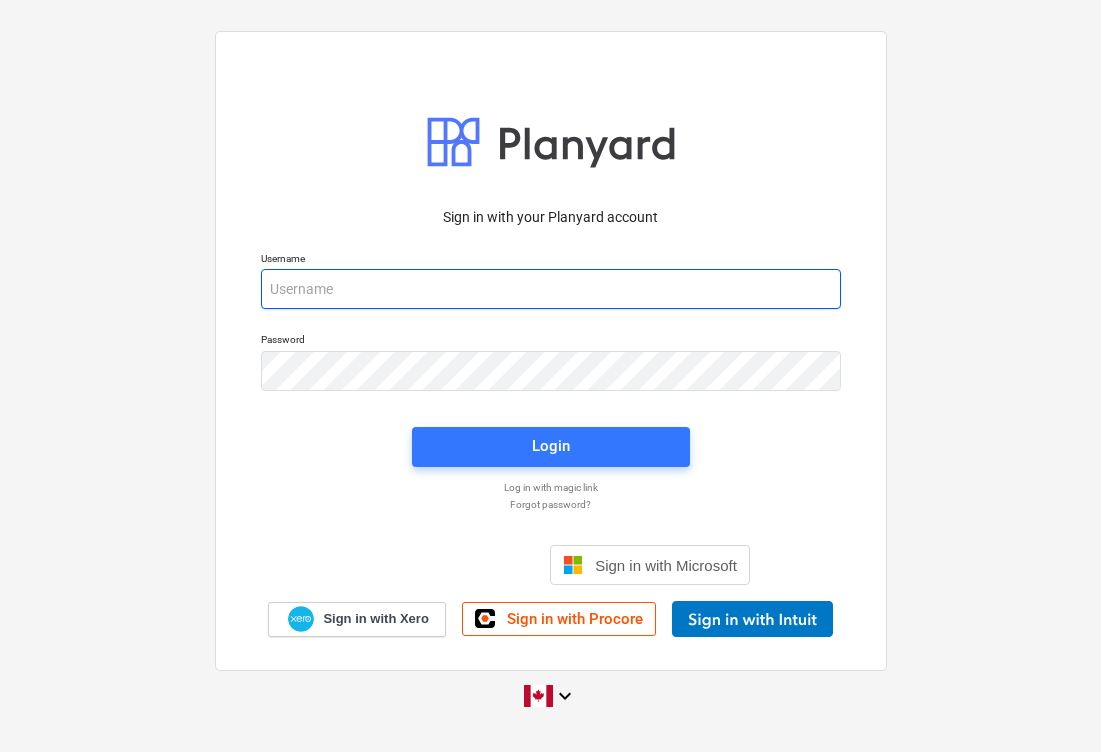 type on "[EMAIL_ADDRESS][DOMAIN_NAME]" 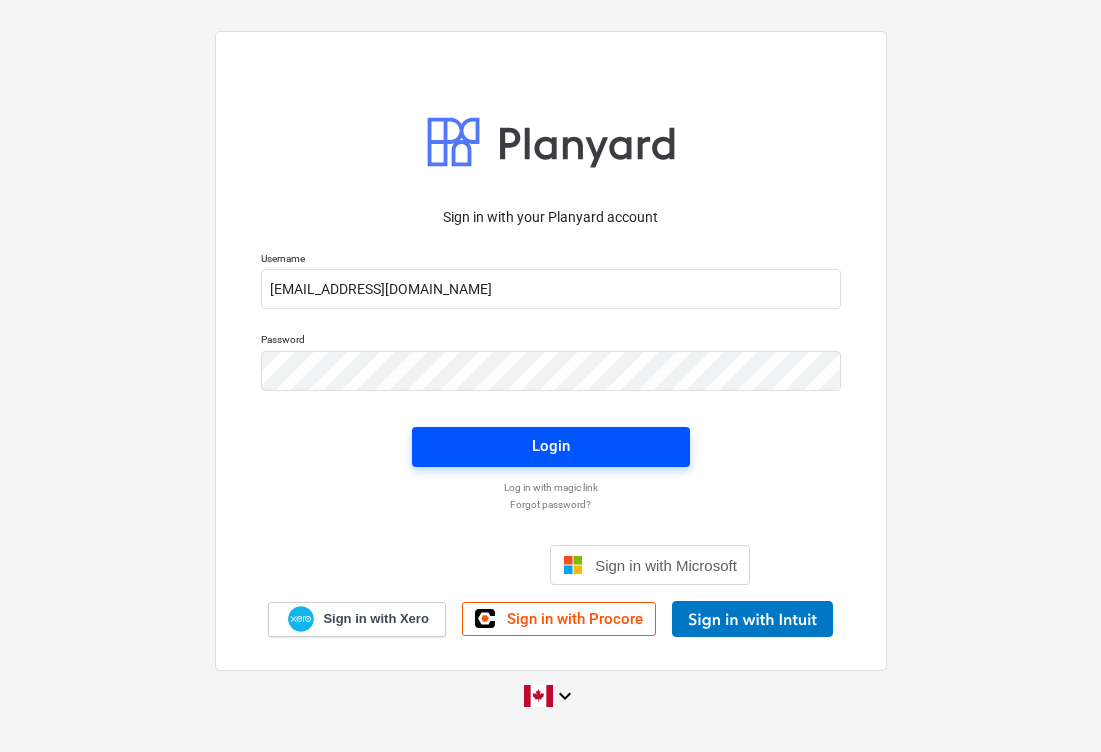 click on "Login" at bounding box center [551, 446] 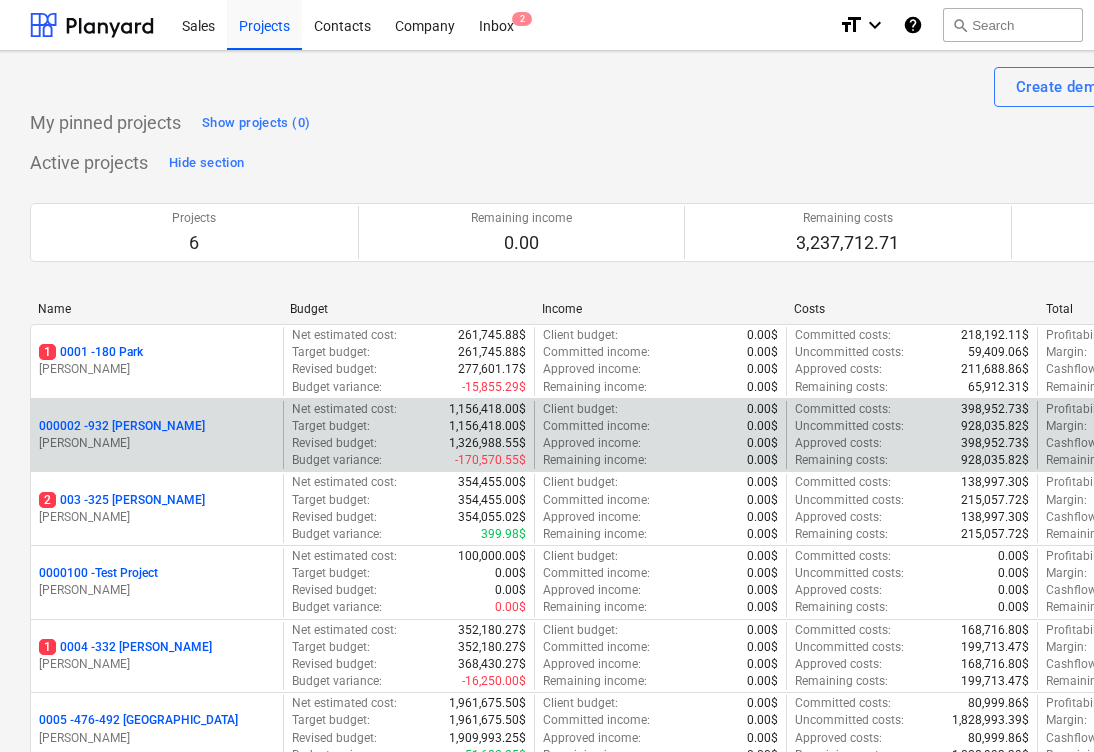 click on "000002 -  932 Maxwell" at bounding box center (122, 426) 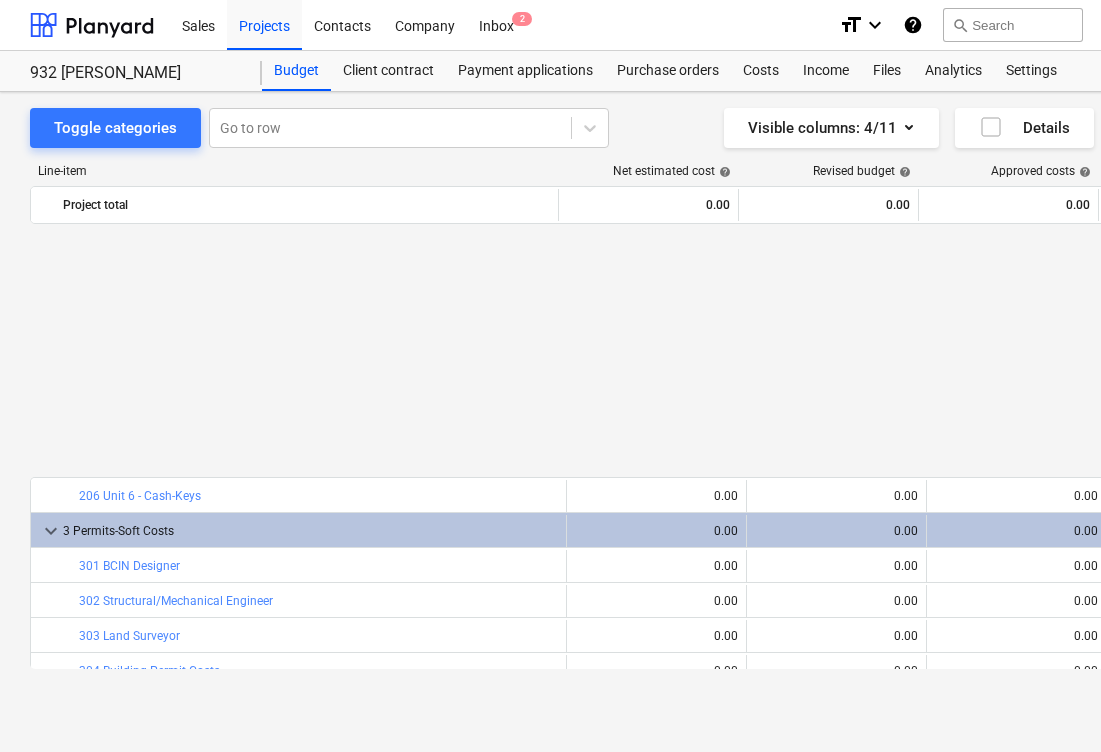 scroll, scrollTop: 947, scrollLeft: 0, axis: vertical 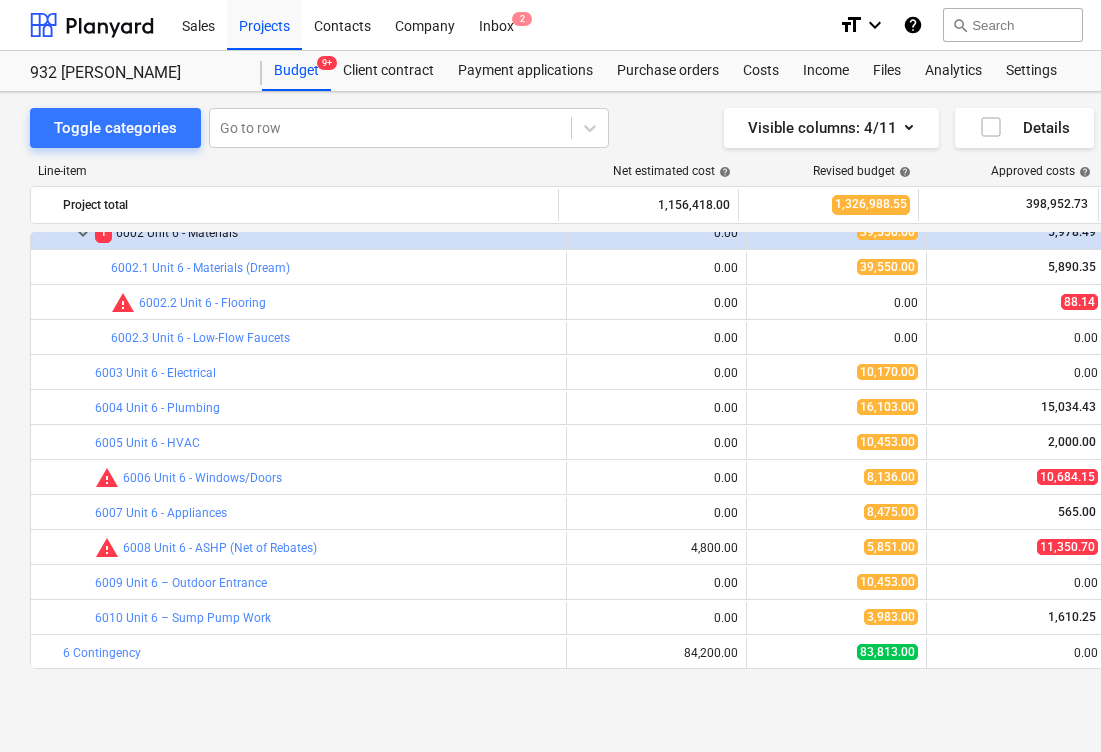 click on "6004 Unit 6 - Plumbing" at bounding box center [157, 408] 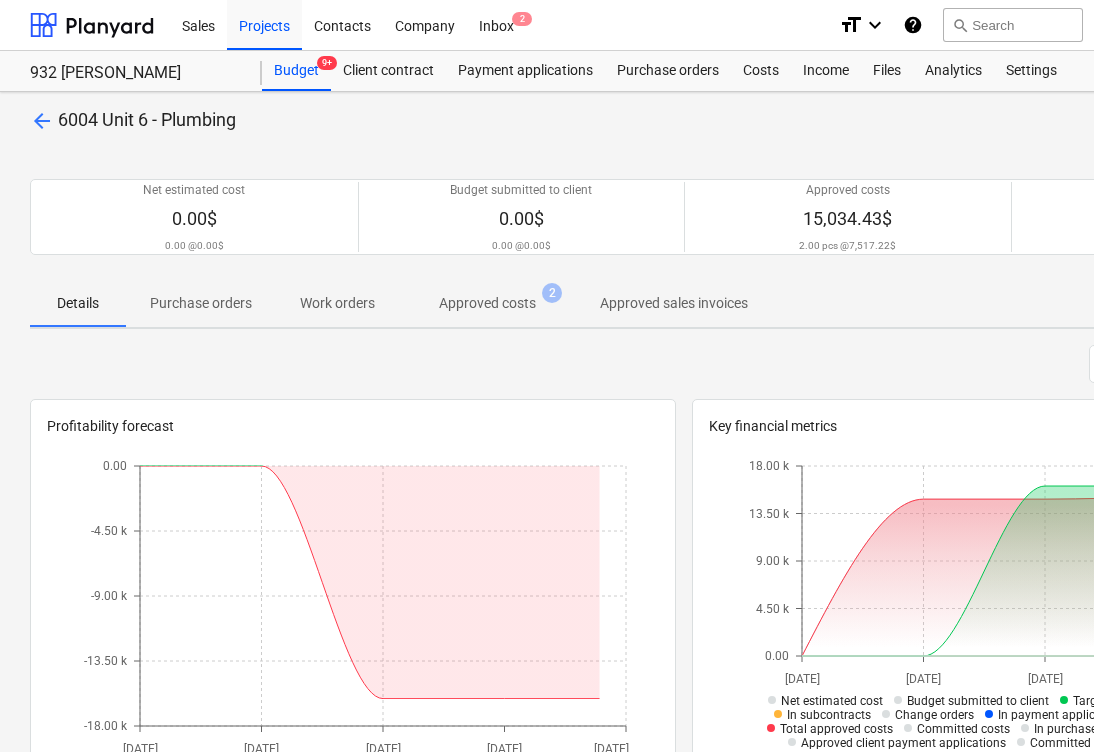 click on "Approved costs" at bounding box center (487, 303) 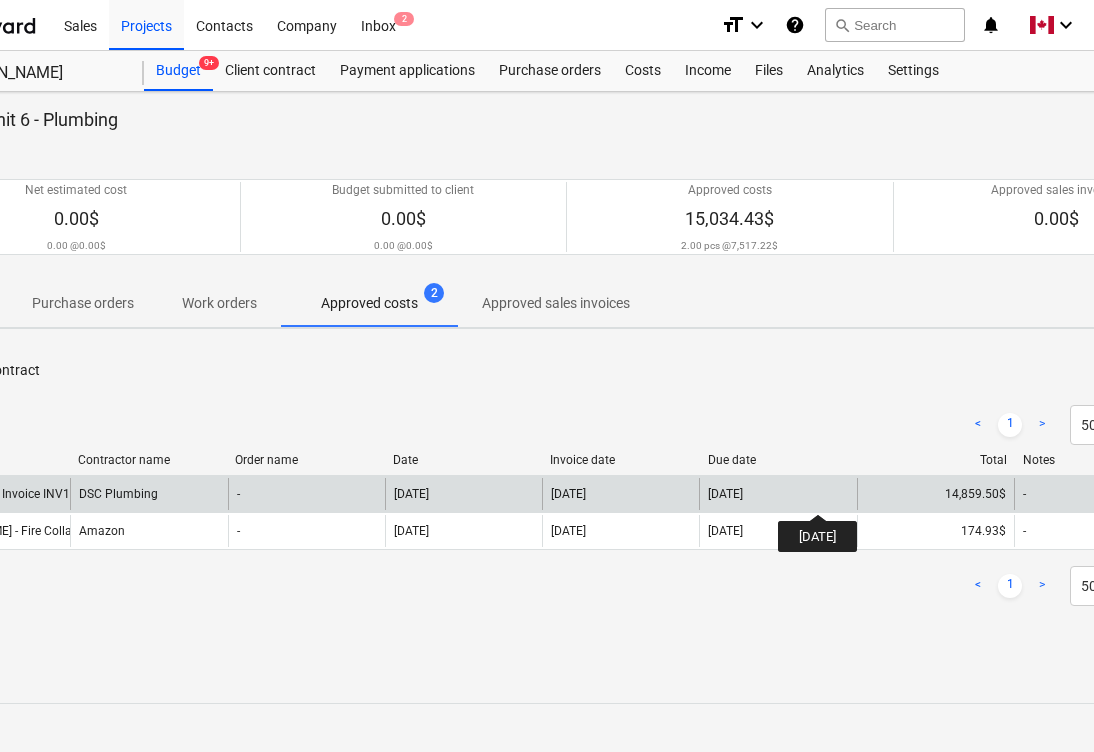 scroll, scrollTop: 0, scrollLeft: 274, axis: horizontal 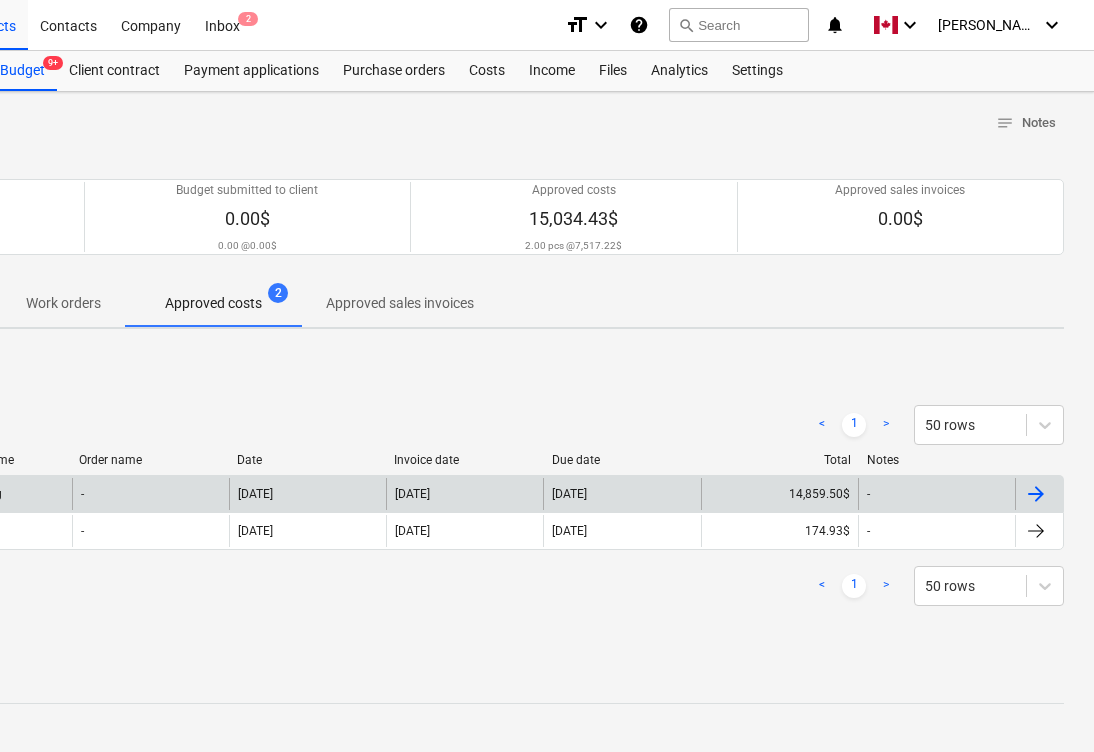 click at bounding box center [1036, 494] 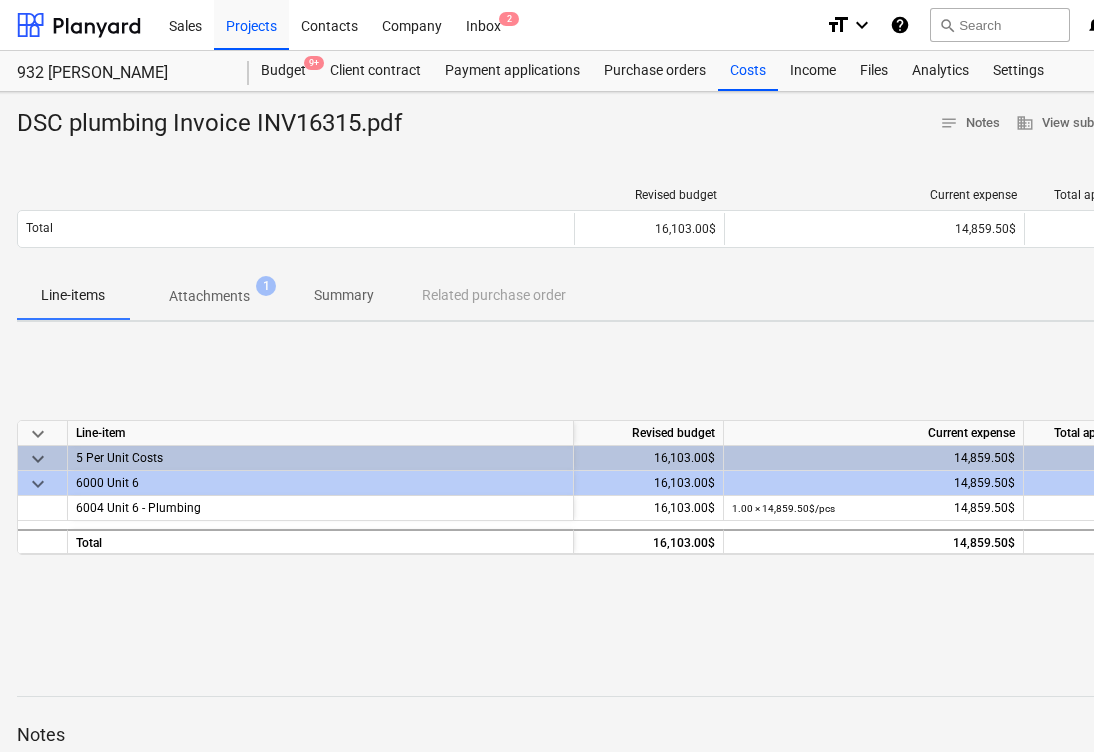 scroll, scrollTop: 0, scrollLeft: 0, axis: both 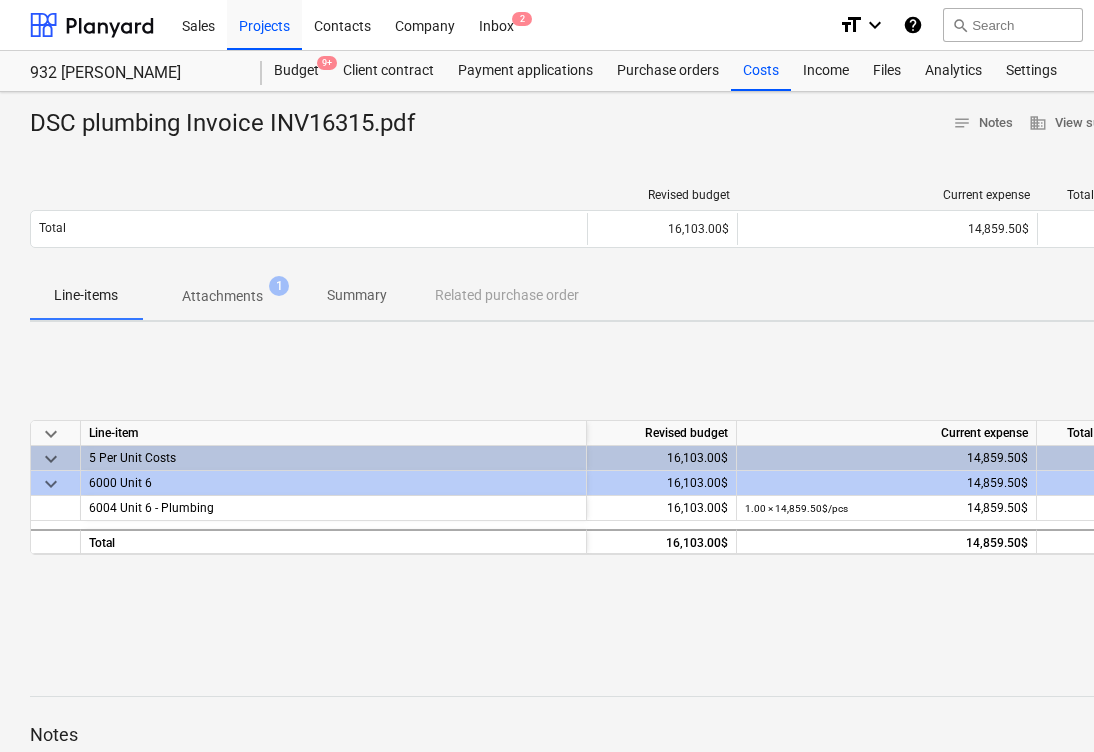 click on "Attachments" at bounding box center [222, 296] 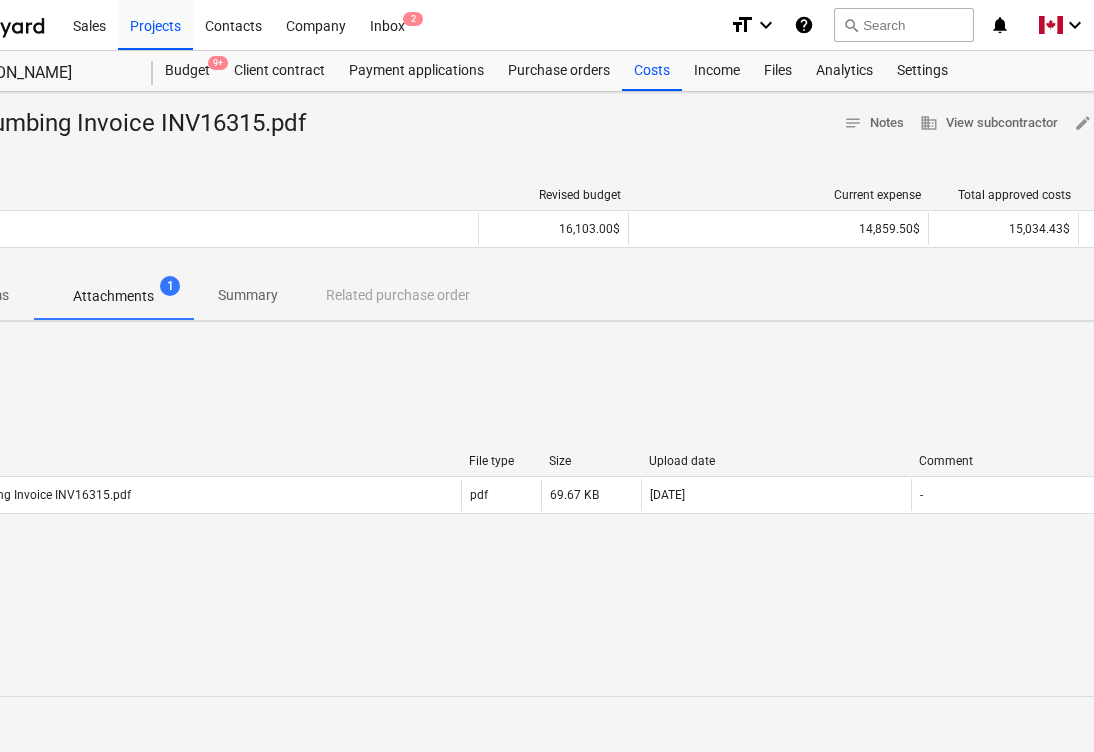 scroll, scrollTop: 0, scrollLeft: 274, axis: horizontal 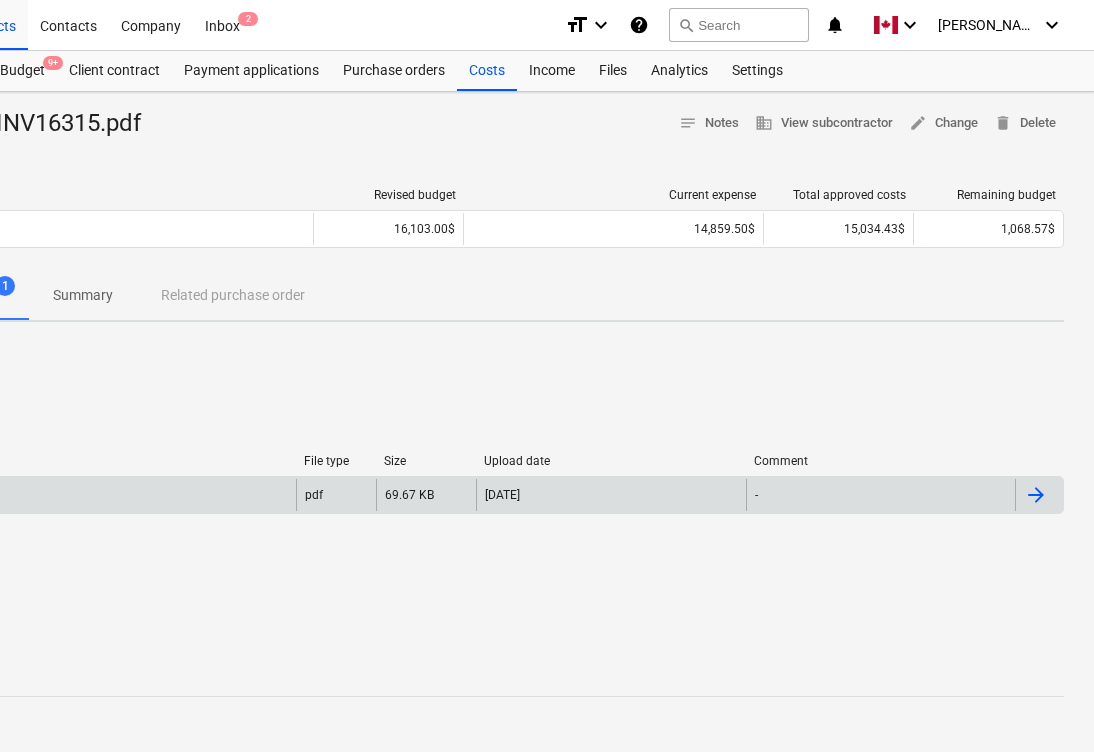 click at bounding box center (1036, 495) 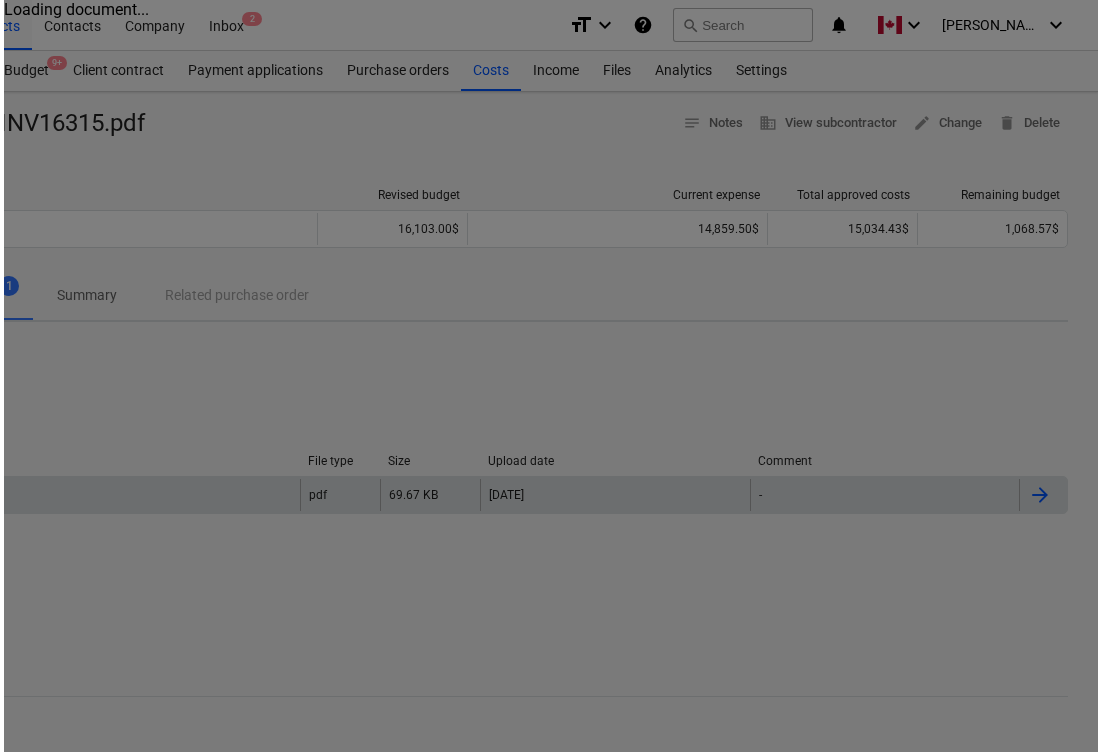 scroll, scrollTop: 0, scrollLeft: 267, axis: horizontal 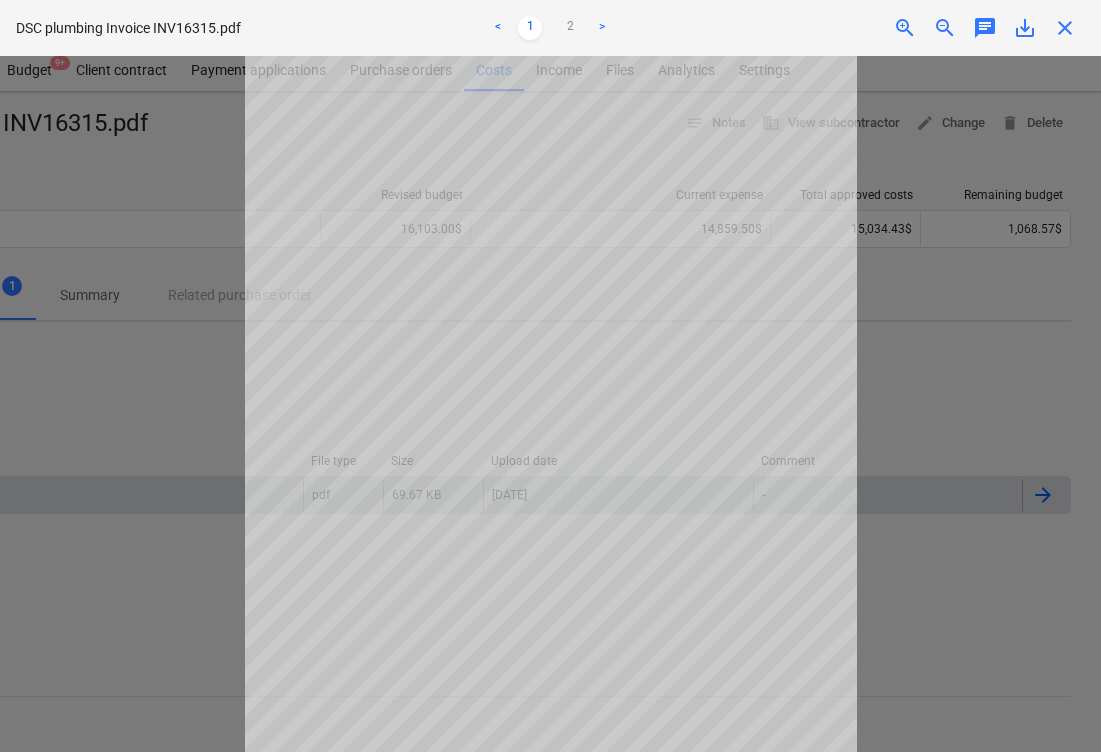 click on ">" at bounding box center (602, 28) 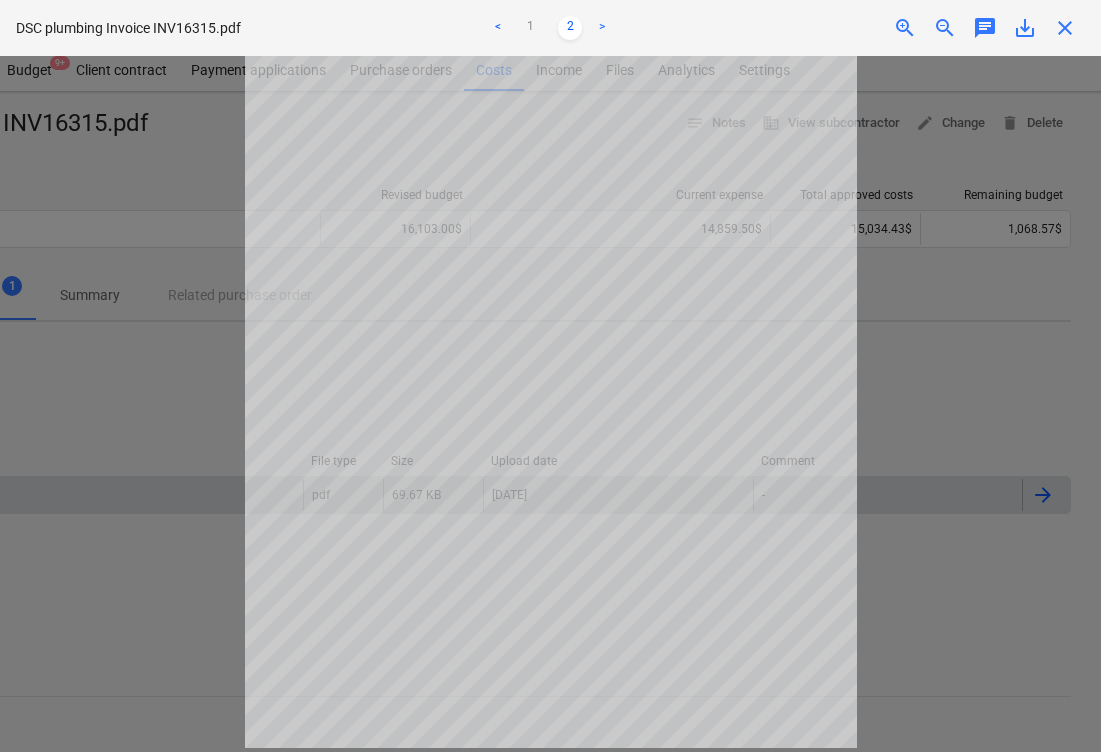 scroll, scrollTop: 0, scrollLeft: 0, axis: both 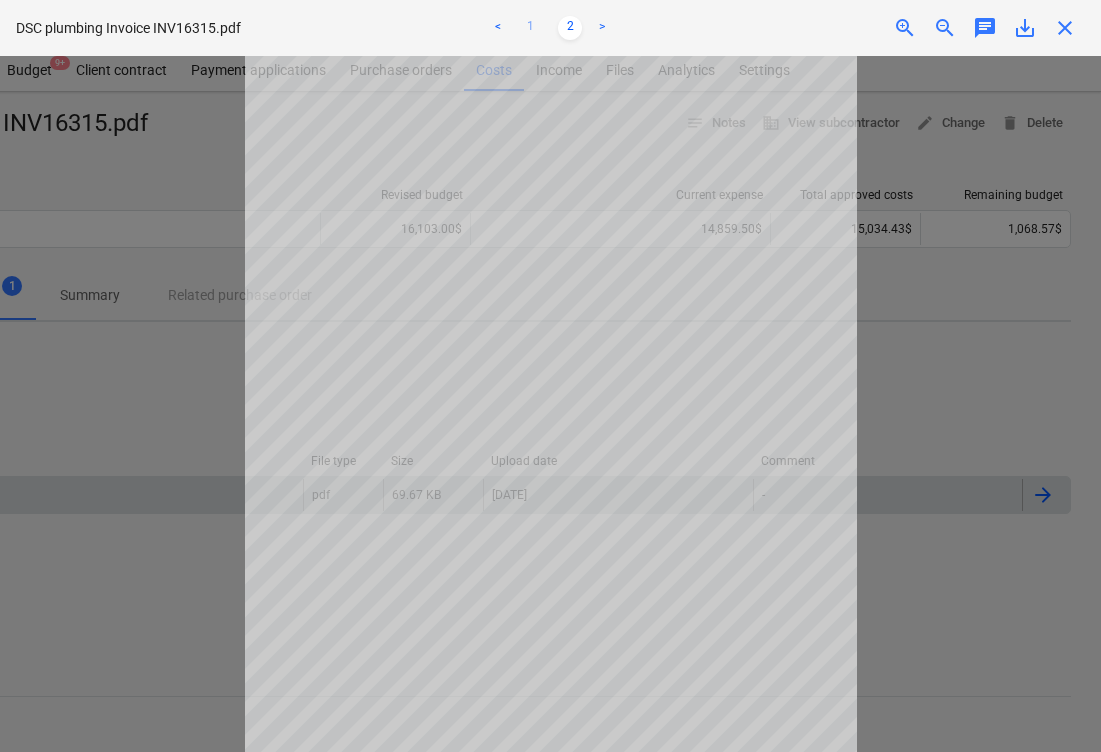 click on "1" at bounding box center (530, 28) 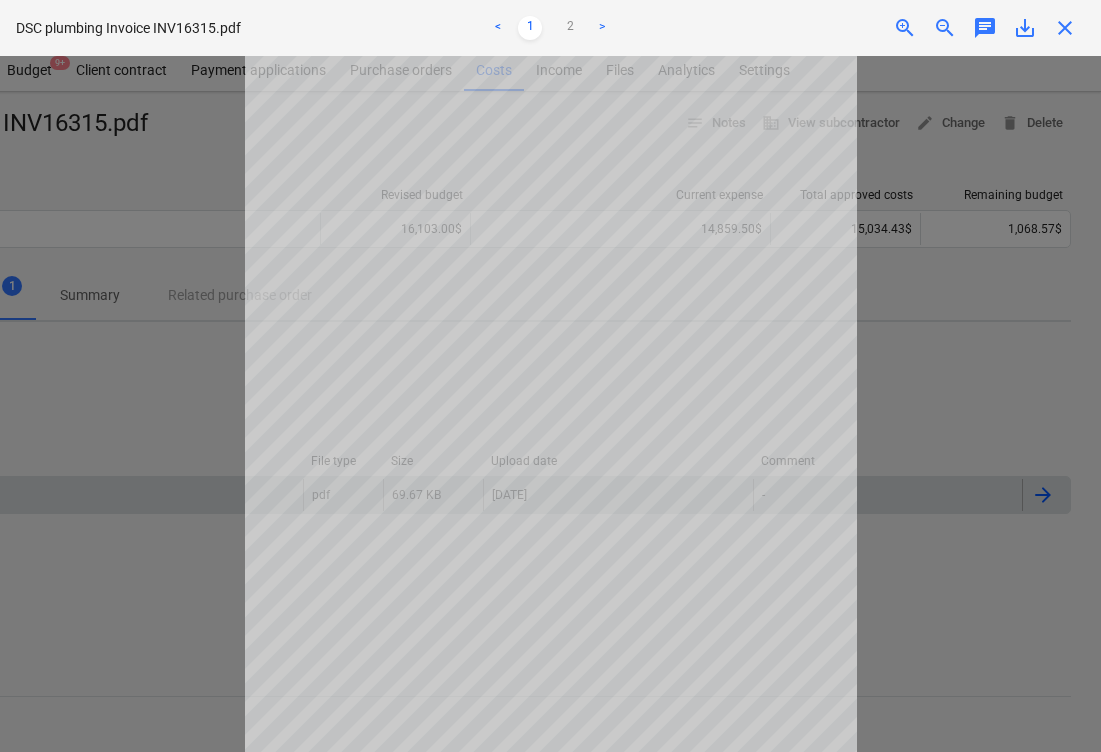scroll, scrollTop: 100, scrollLeft: 0, axis: vertical 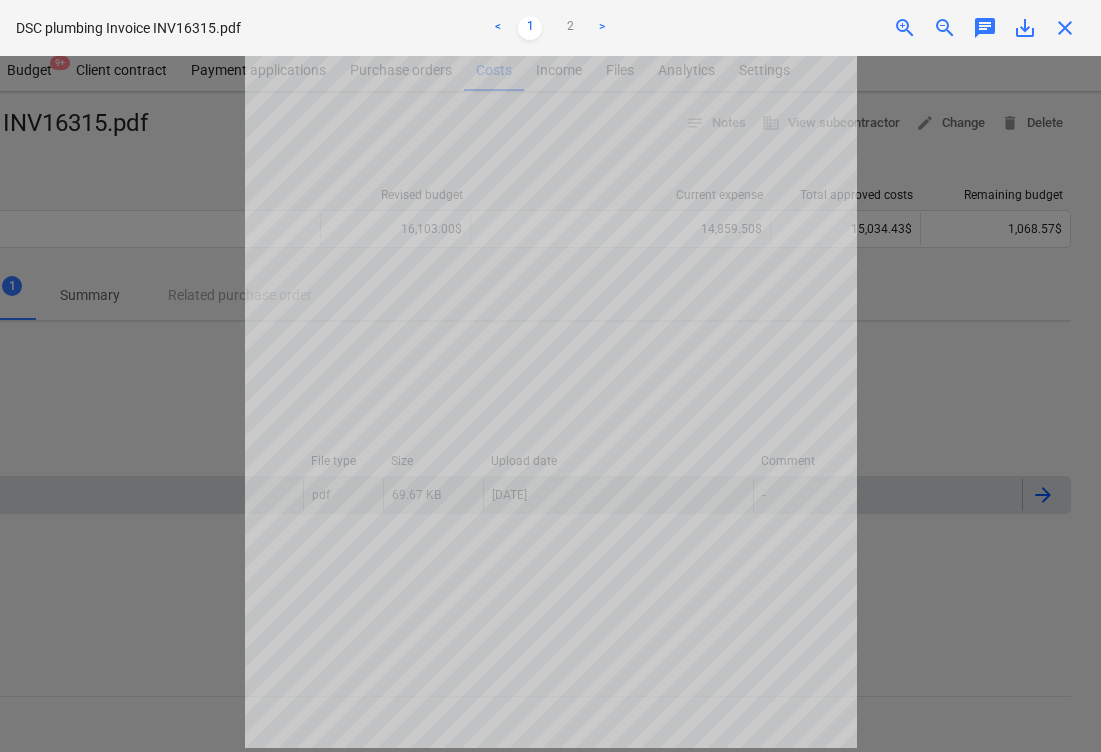 click on "close" at bounding box center [1065, 28] 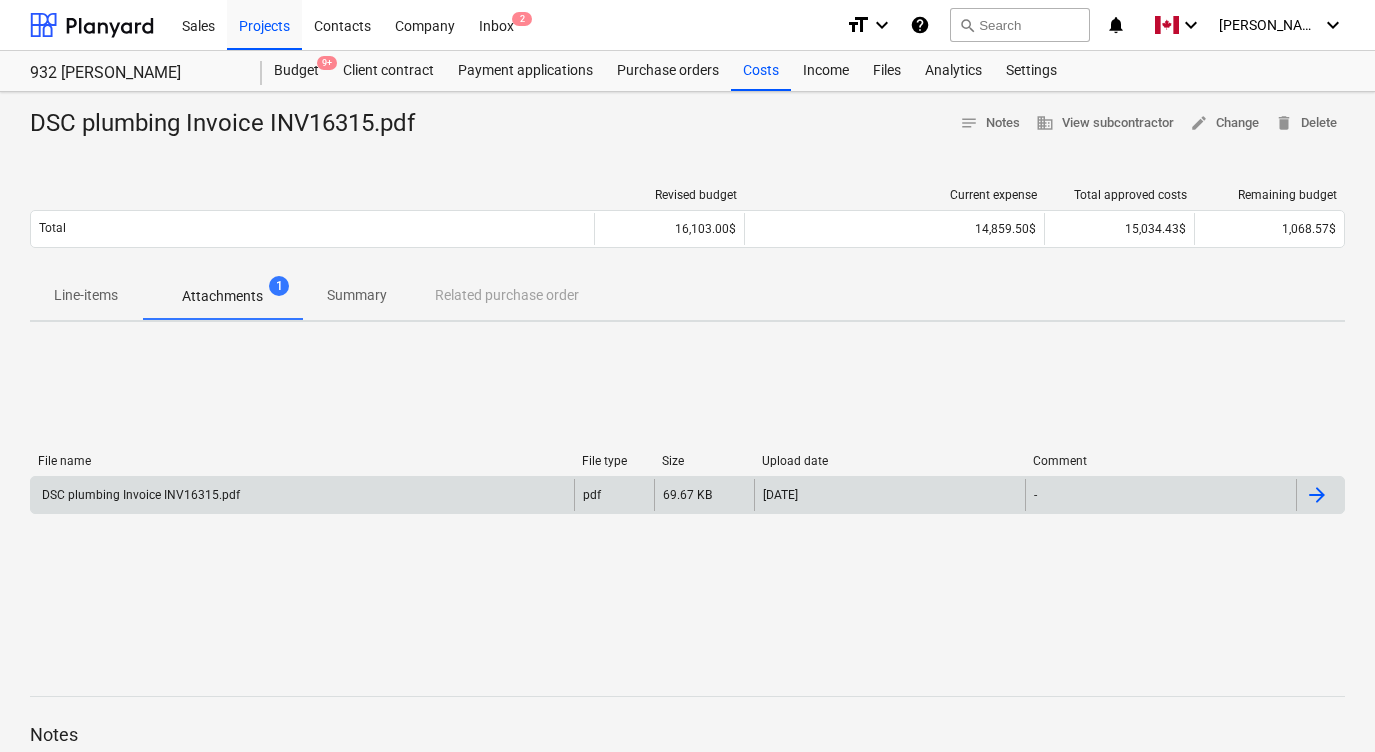 scroll, scrollTop: 199, scrollLeft: 0, axis: vertical 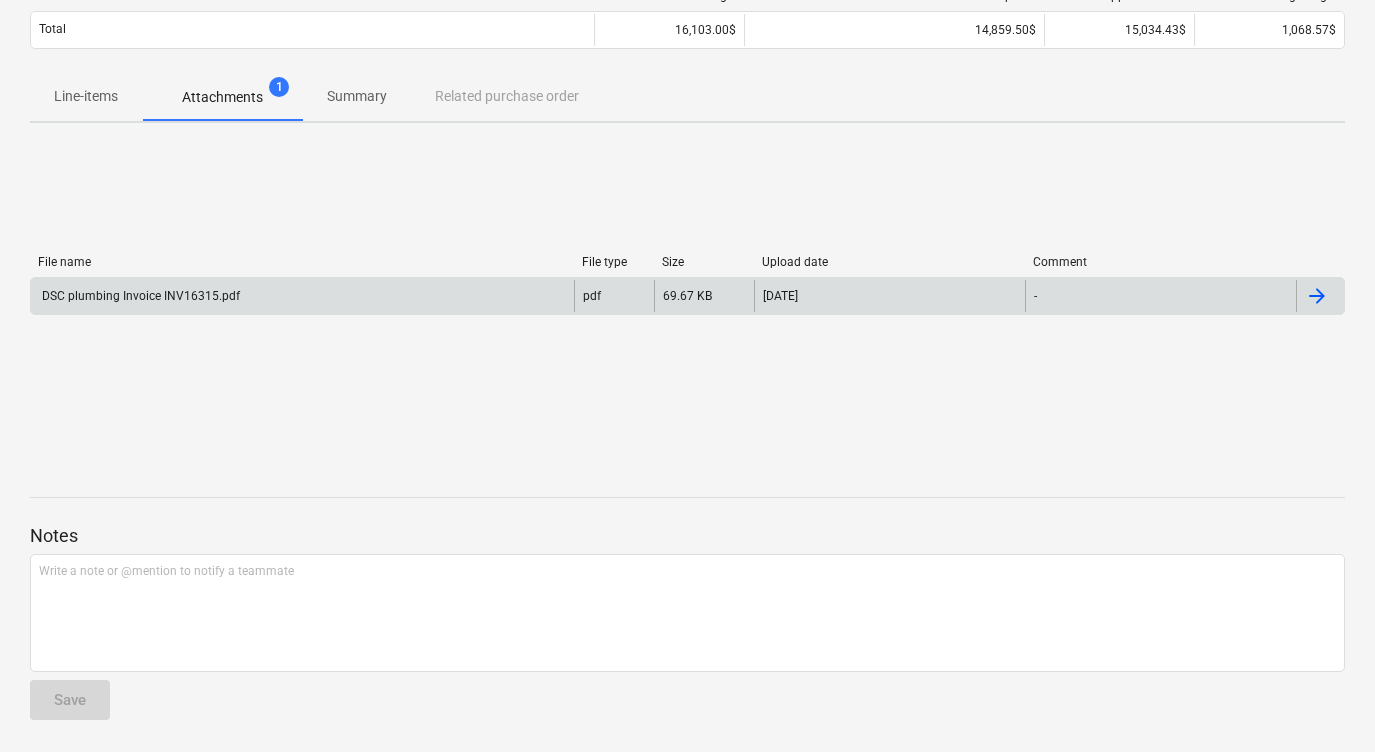 click on "File name File type Size Upload date Comment   DSC plumbing Invoice INV16315.pdf pdf 69.67 KB 18.12.2024 - Please wait" at bounding box center (687, 289) 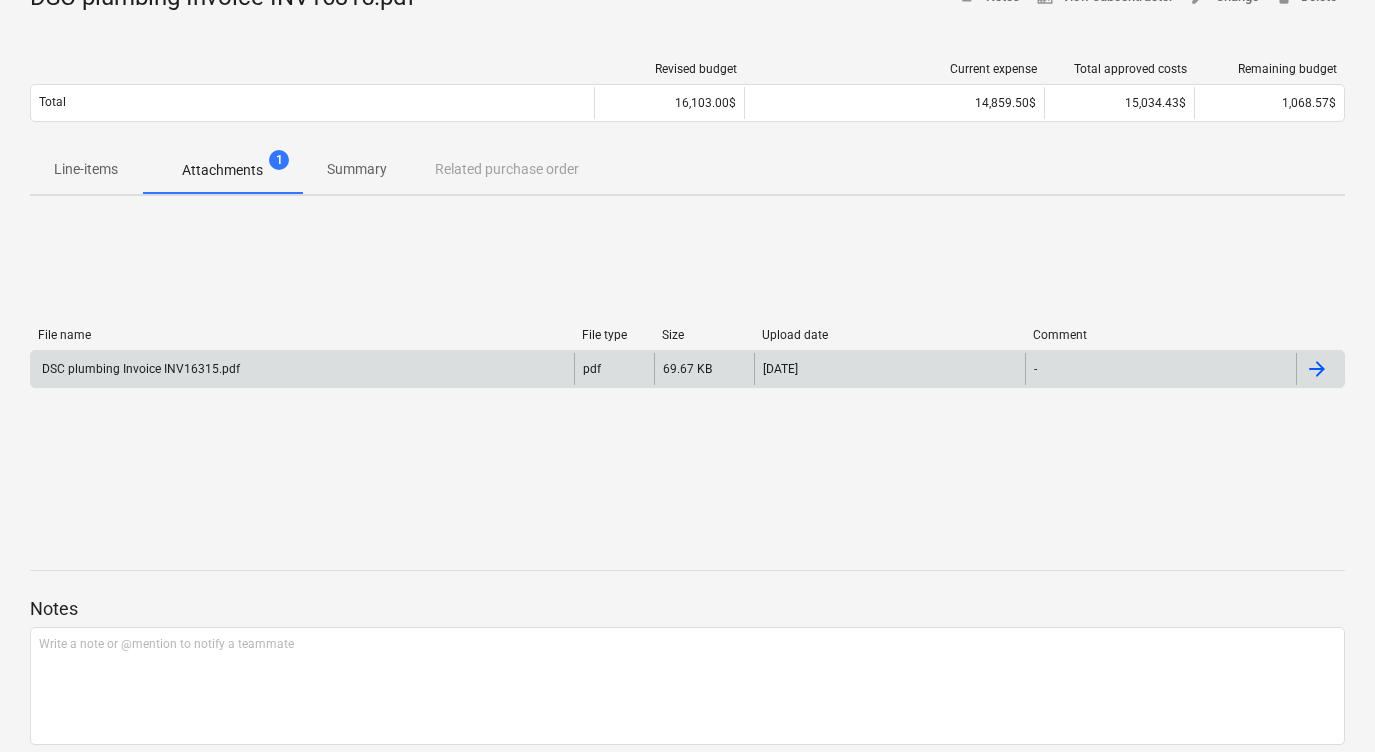 scroll, scrollTop: 0, scrollLeft: 0, axis: both 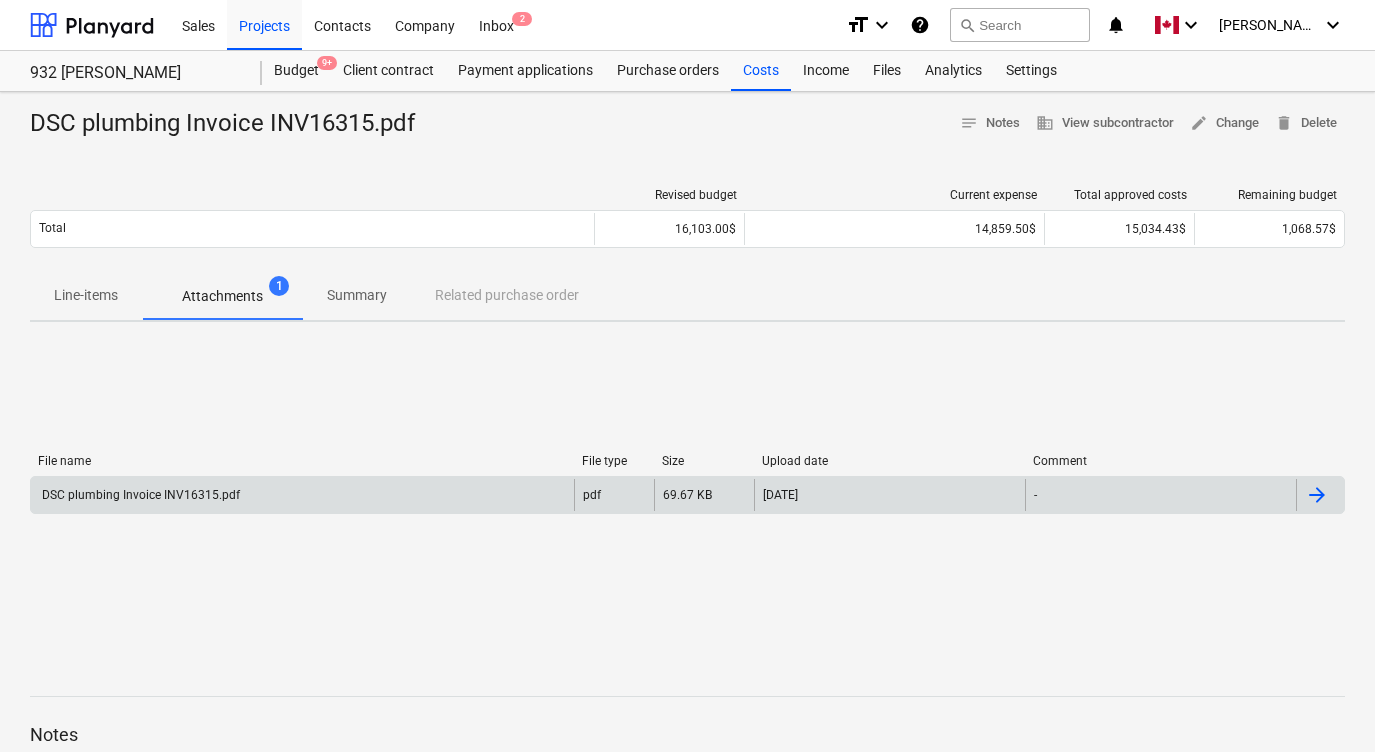 click on "File name File type Size Upload date Comment   DSC plumbing Invoice INV16315.pdf pdf 69.67 KB 18.12.2024 - Please wait" at bounding box center (687, 488) 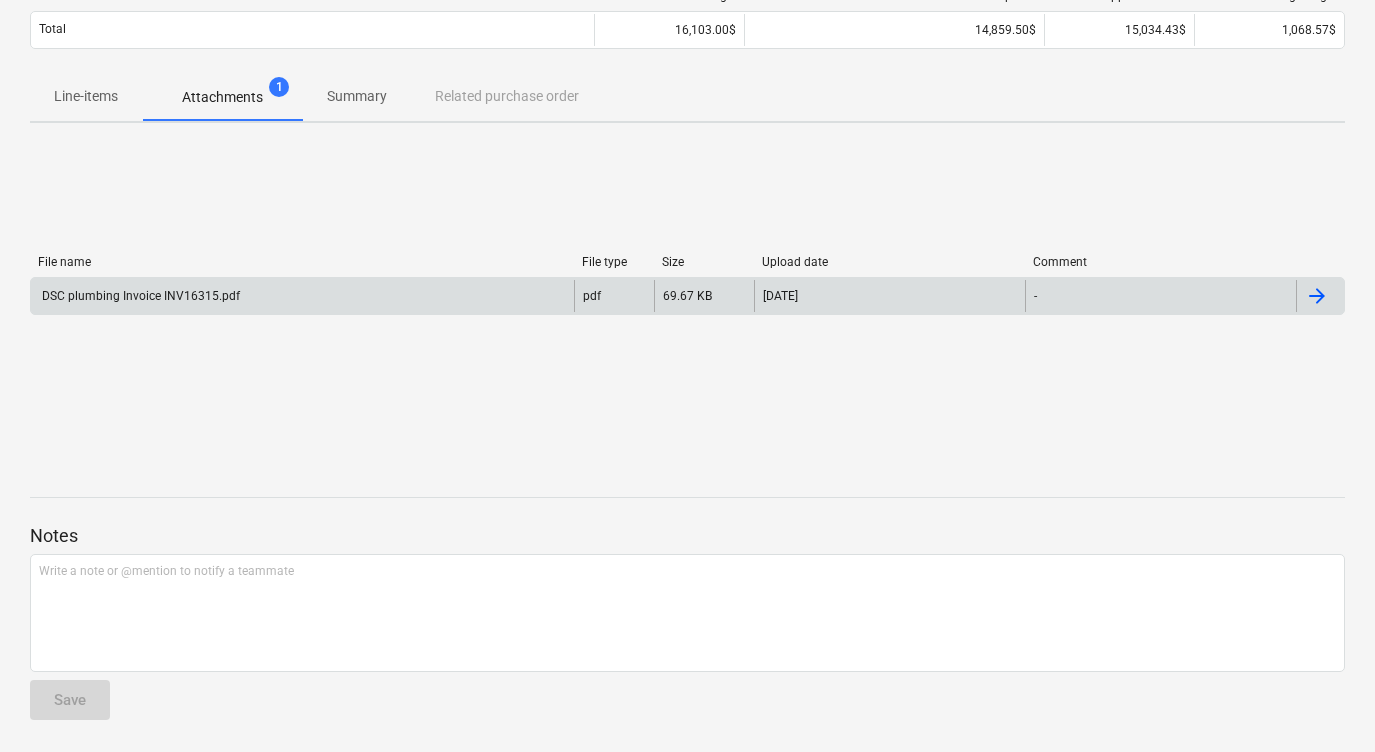 click on "File name File type Size Upload date Comment   DSC plumbing Invoice INV16315.pdf pdf 69.67 KB 18.12.2024 - Please wait" at bounding box center (687, 289) 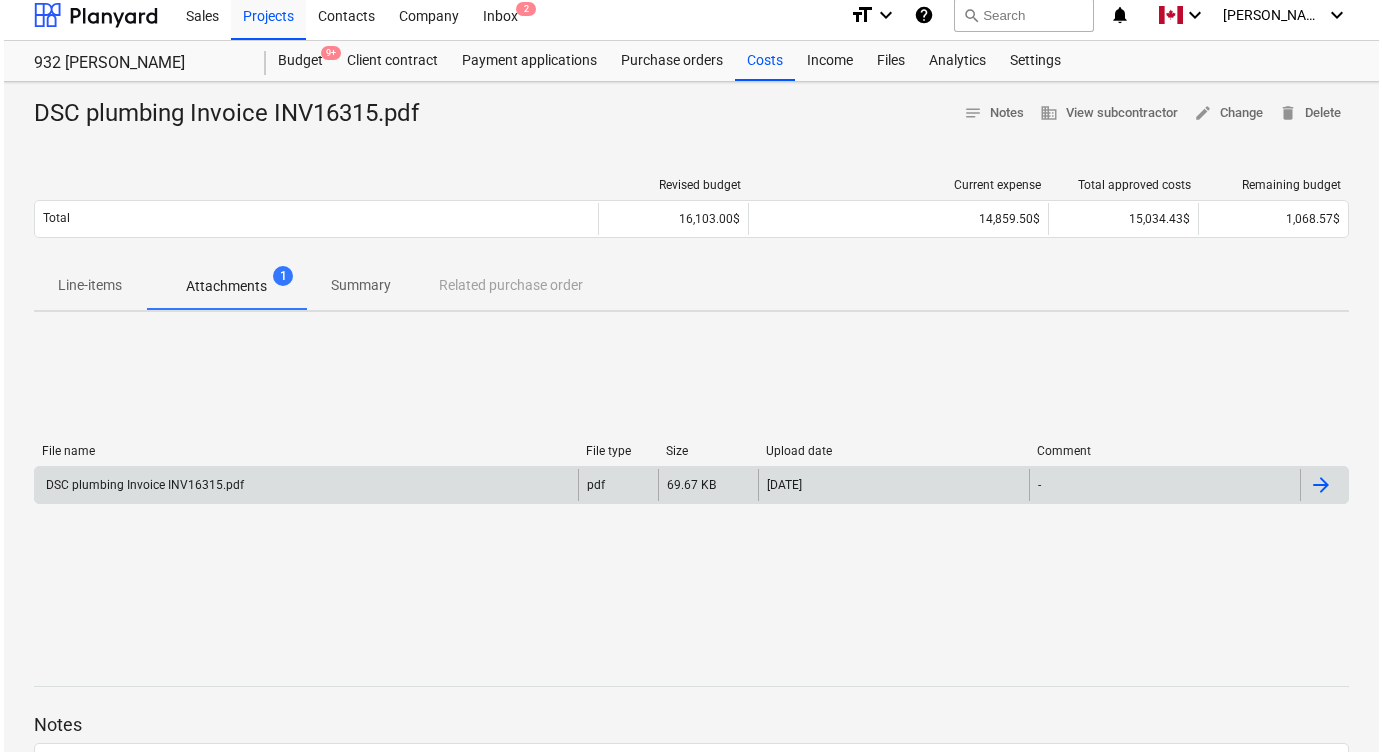 scroll, scrollTop: 0, scrollLeft: 0, axis: both 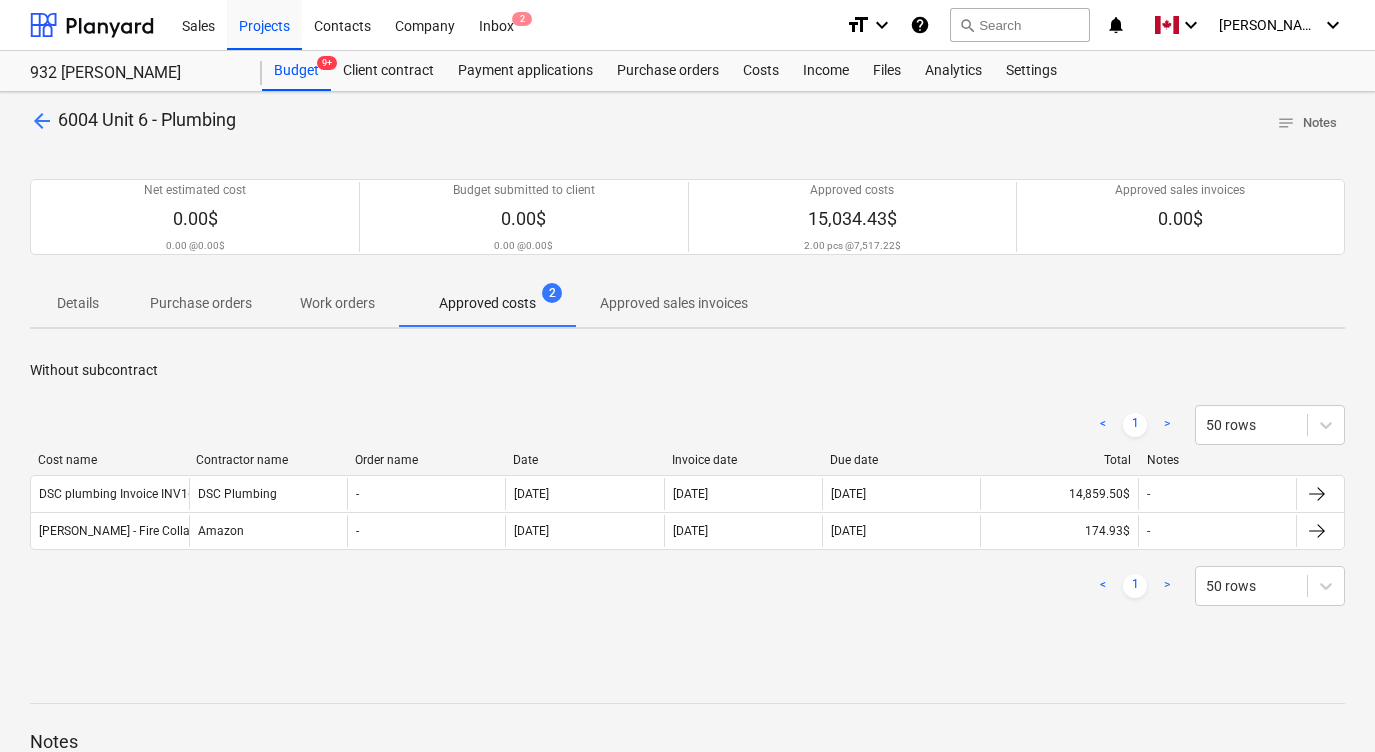 click on "arrow_back" at bounding box center [42, 121] 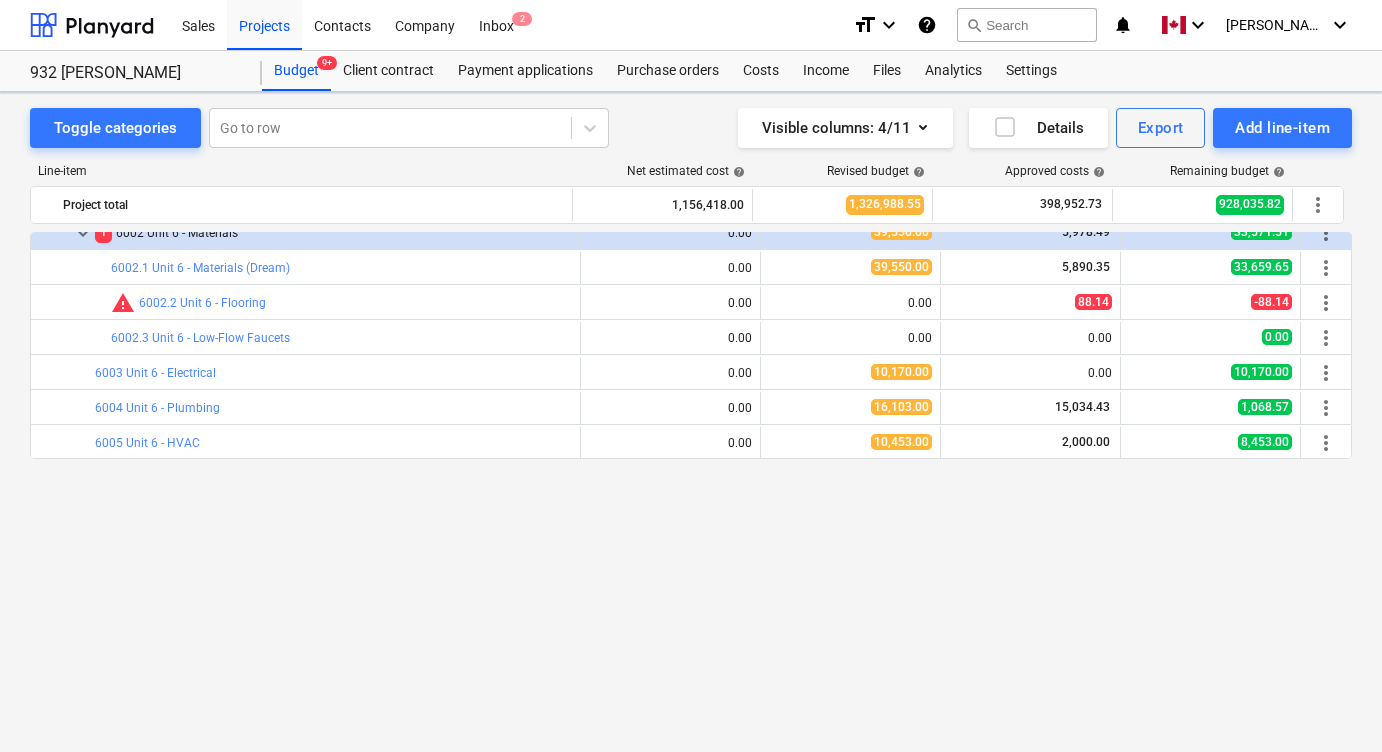 scroll, scrollTop: 845, scrollLeft: 0, axis: vertical 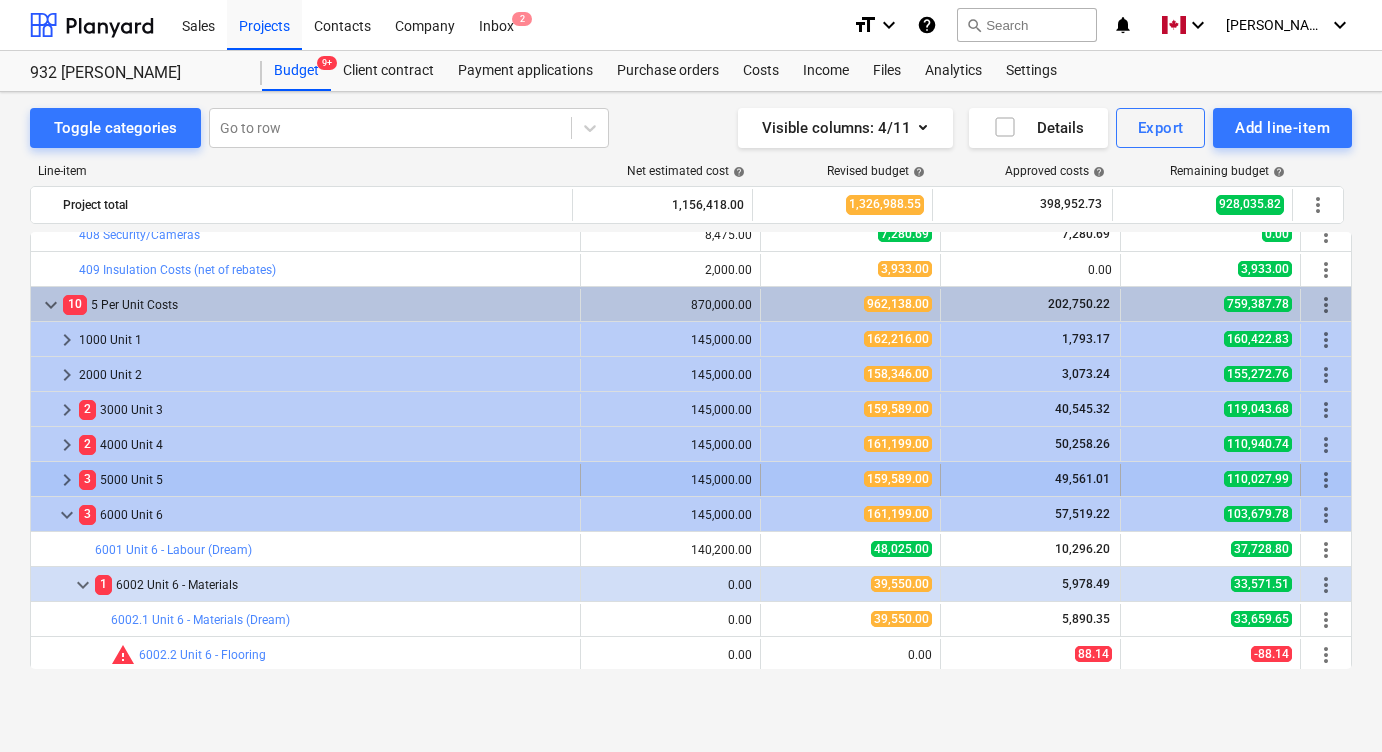 click on "keyboard_arrow_right" at bounding box center [67, 480] 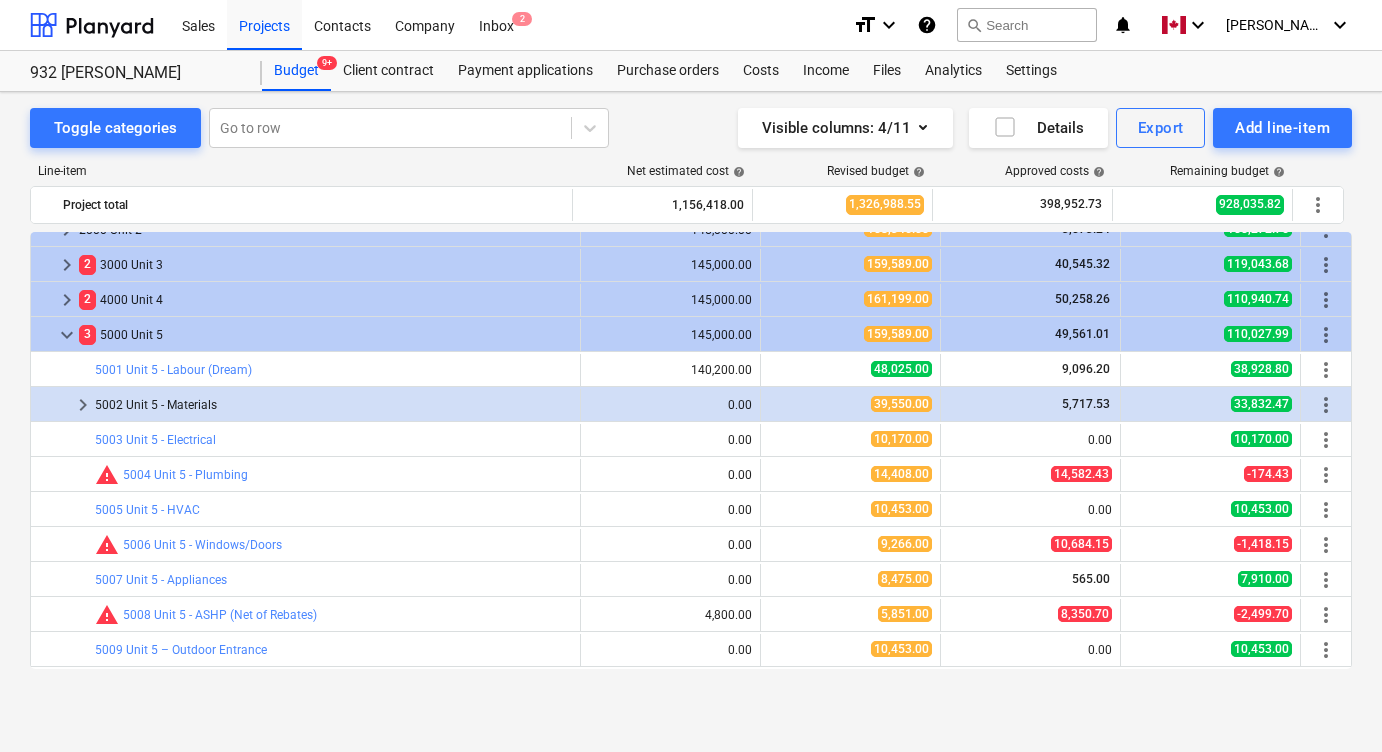 scroll, scrollTop: 920, scrollLeft: 0, axis: vertical 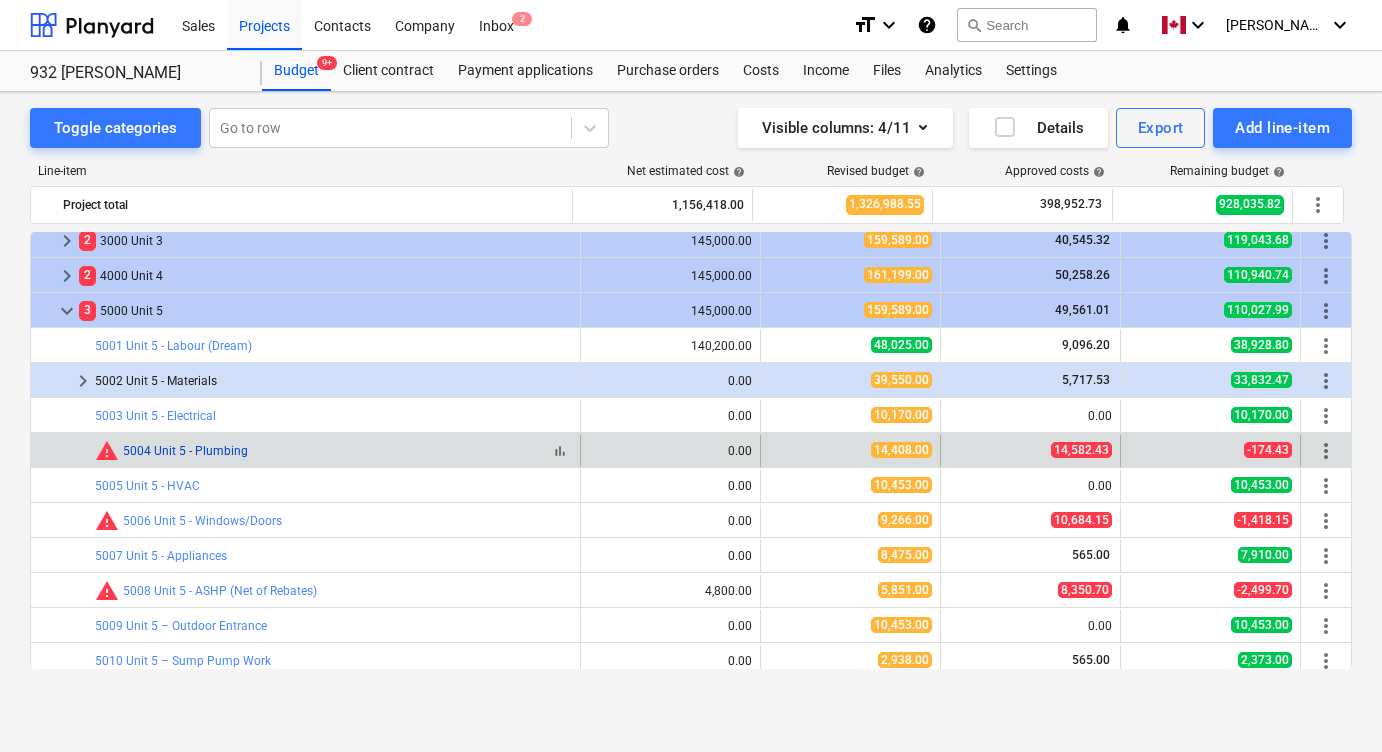 click on "5004 Unit 5 - Plumbing" at bounding box center (185, 451) 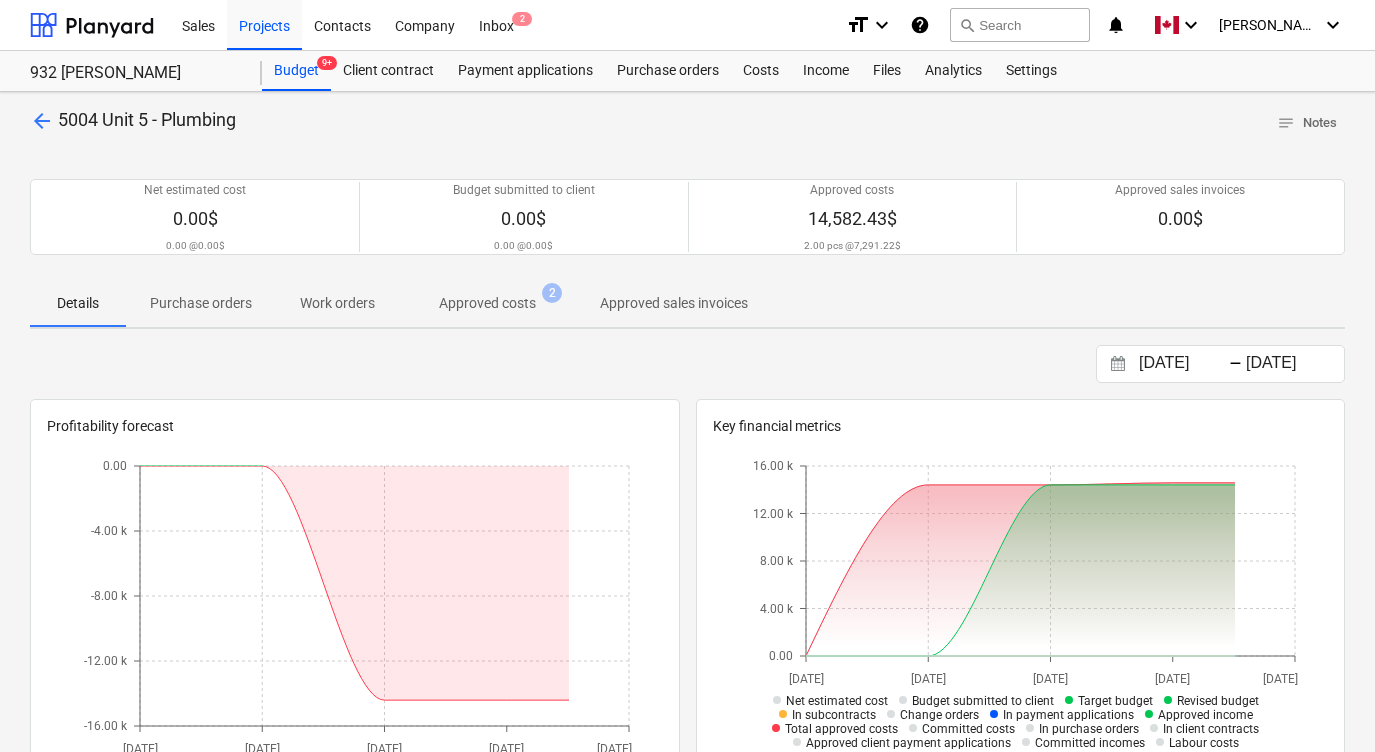 click on "Approved costs" at bounding box center [487, 303] 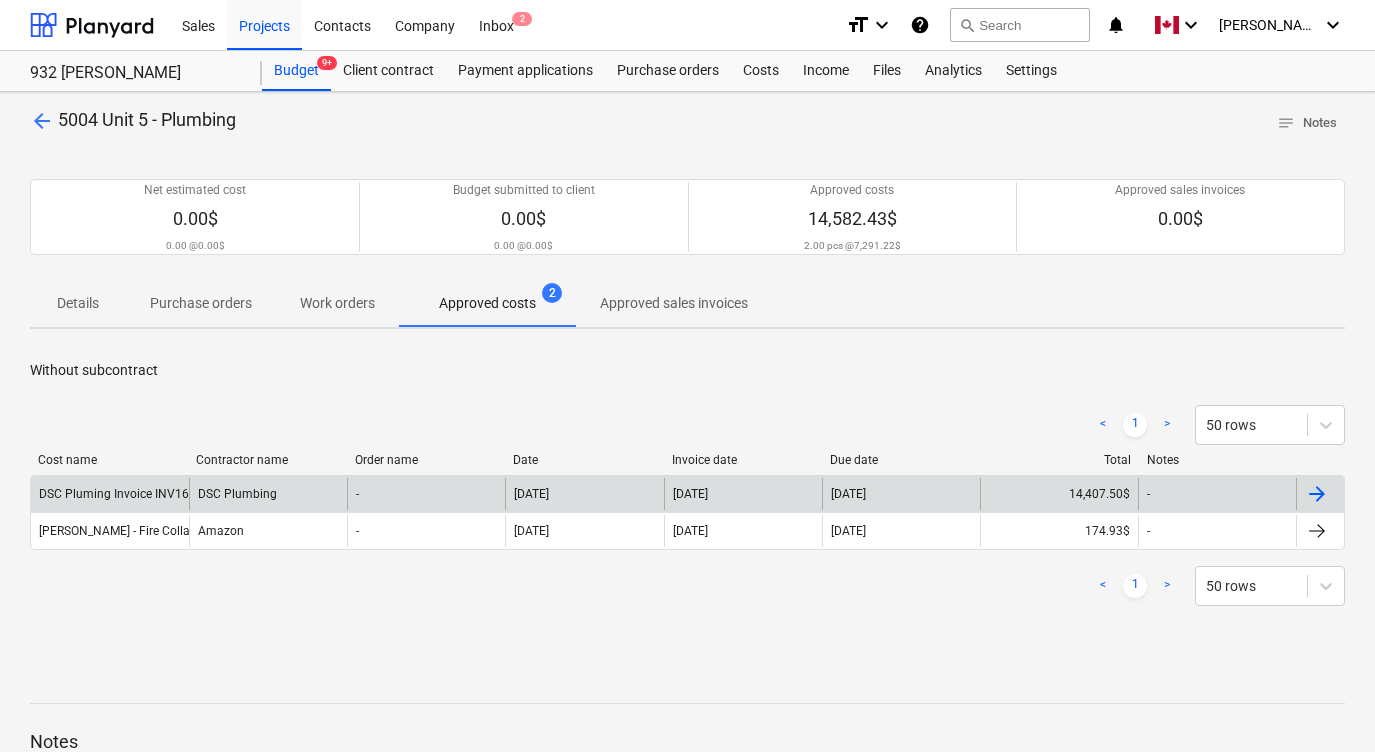 click at bounding box center [1317, 494] 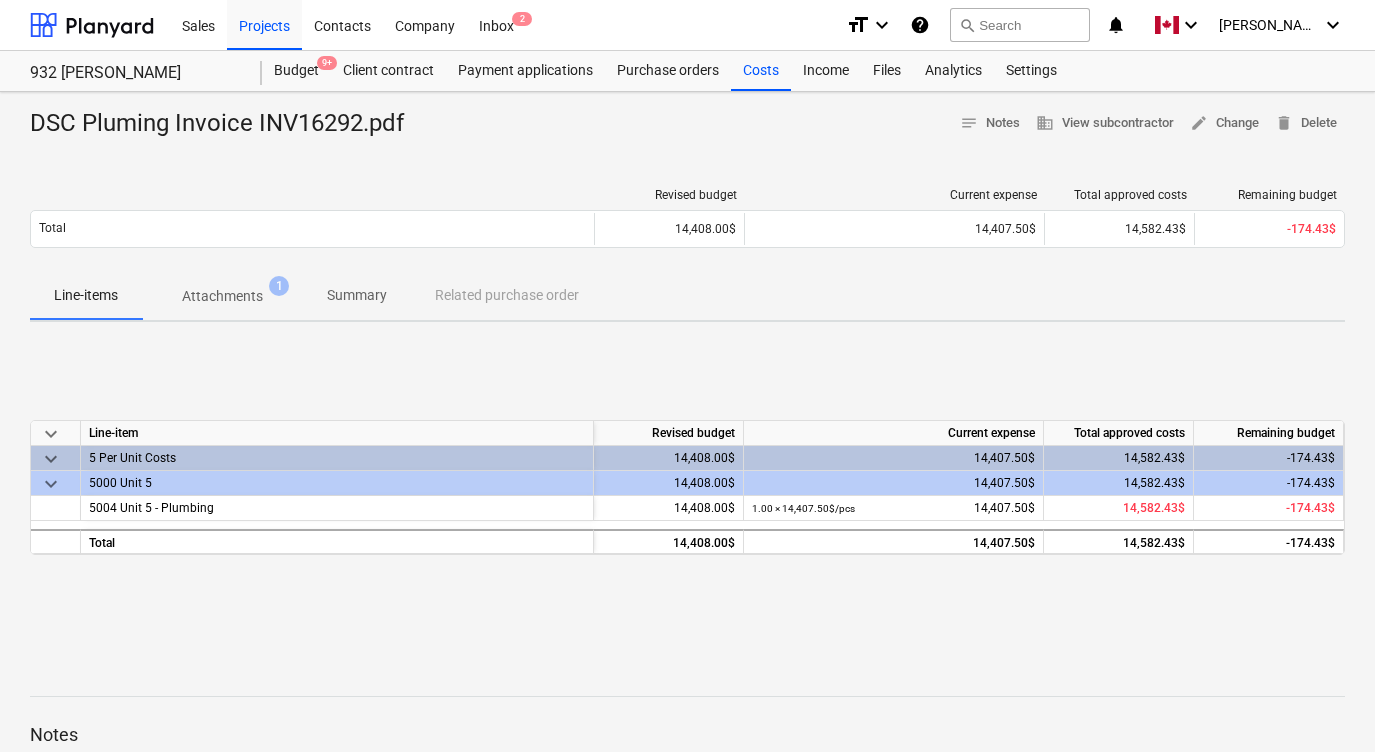 click on "Attachments 1" at bounding box center (222, 296) 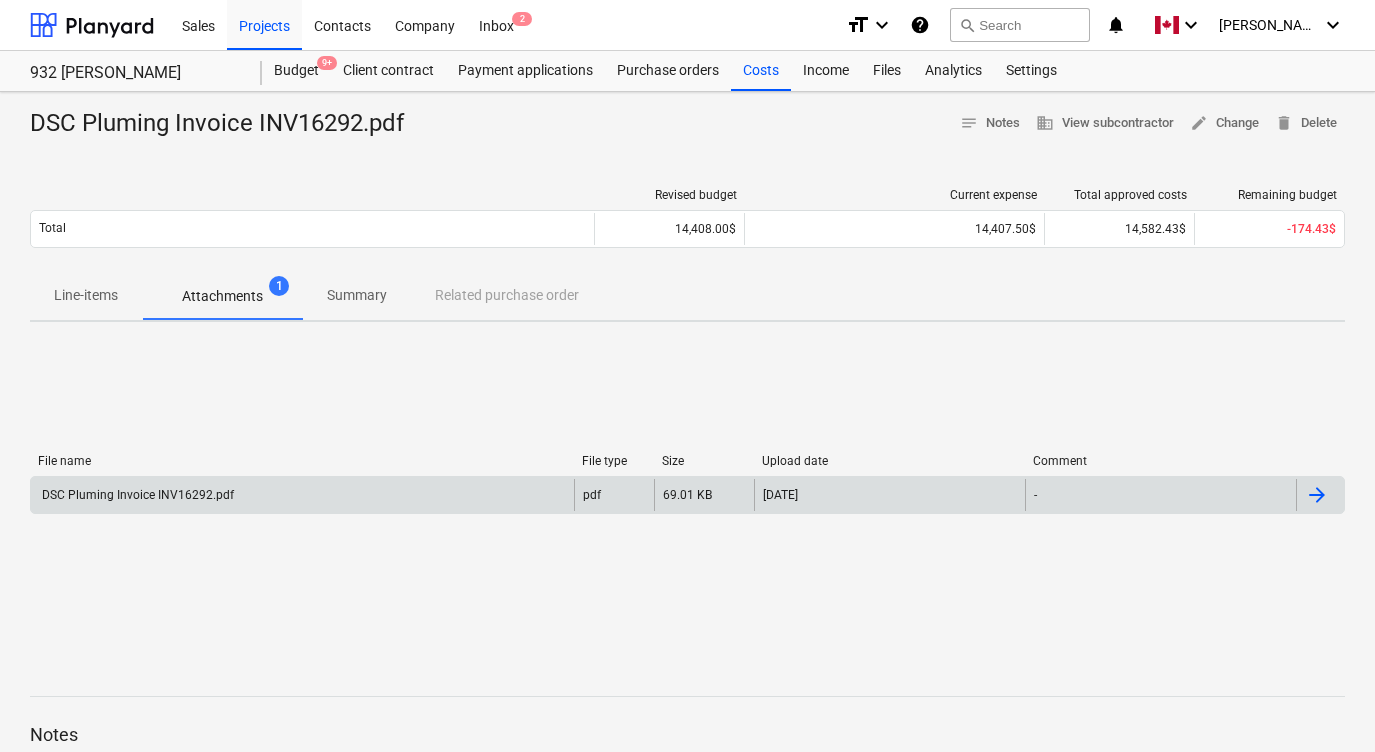 click at bounding box center [1317, 495] 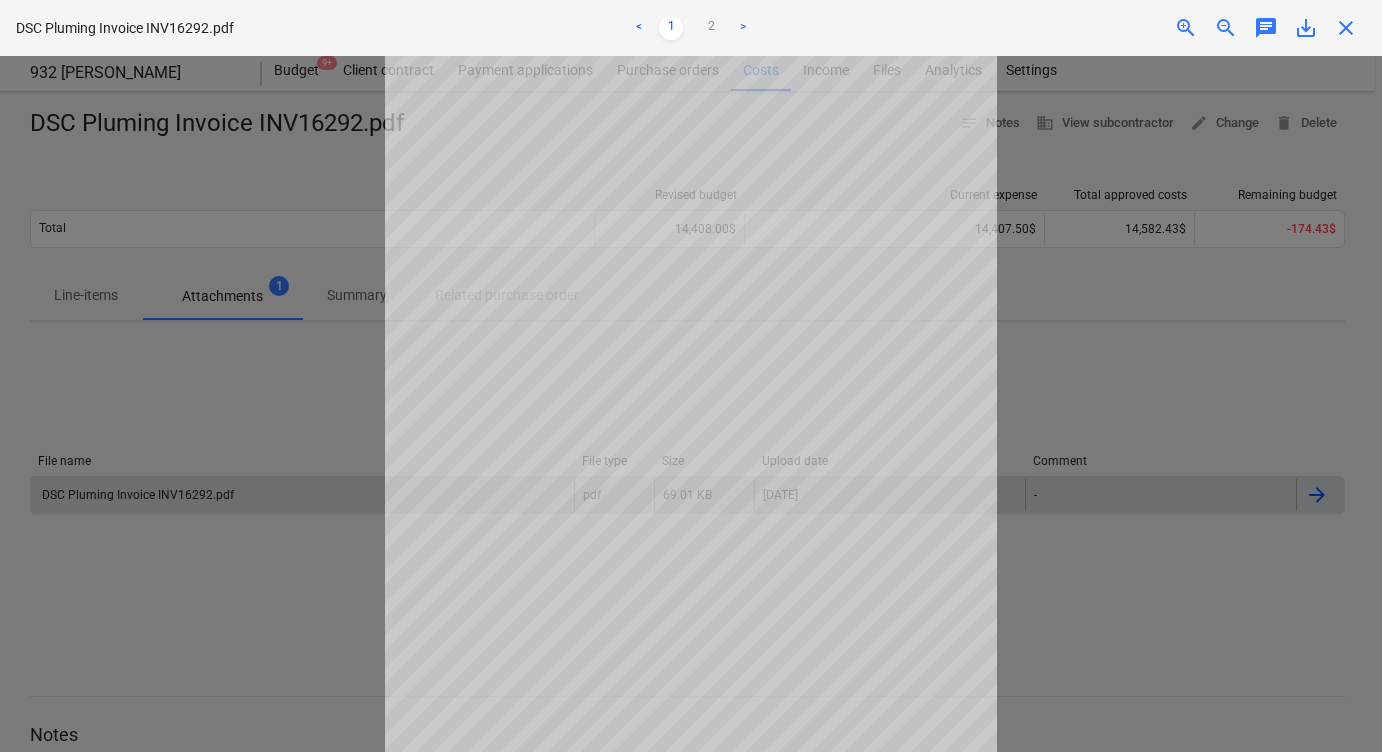 click on "close" at bounding box center [1346, 28] 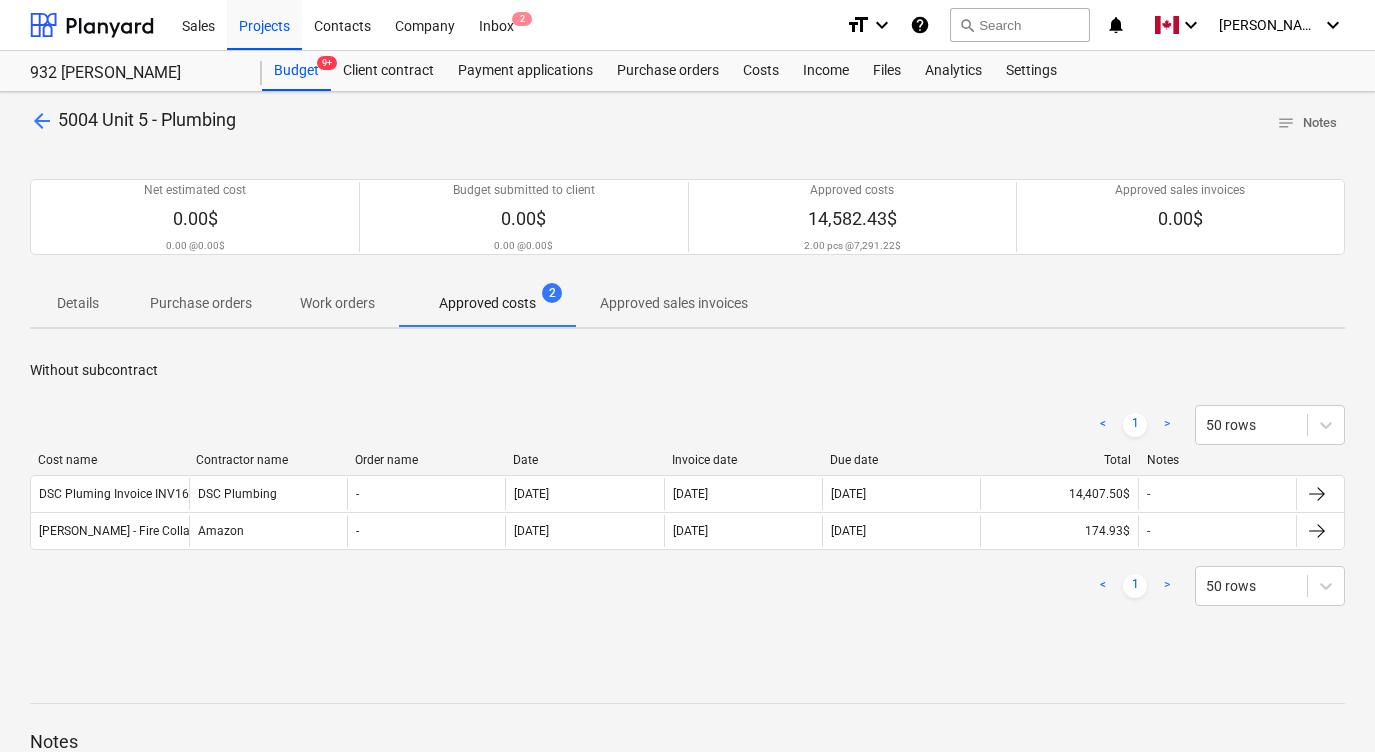 click on "arrow_back" at bounding box center (42, 121) 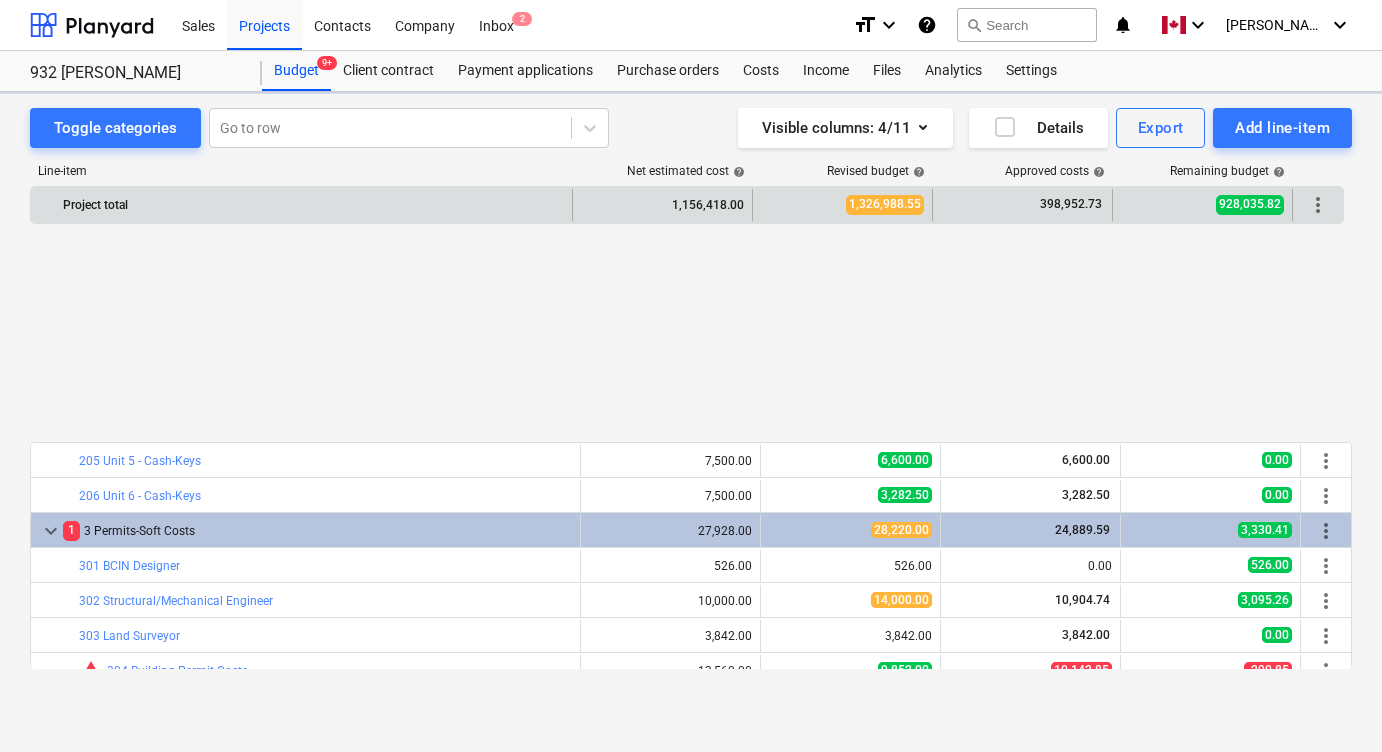 scroll, scrollTop: 920, scrollLeft: 0, axis: vertical 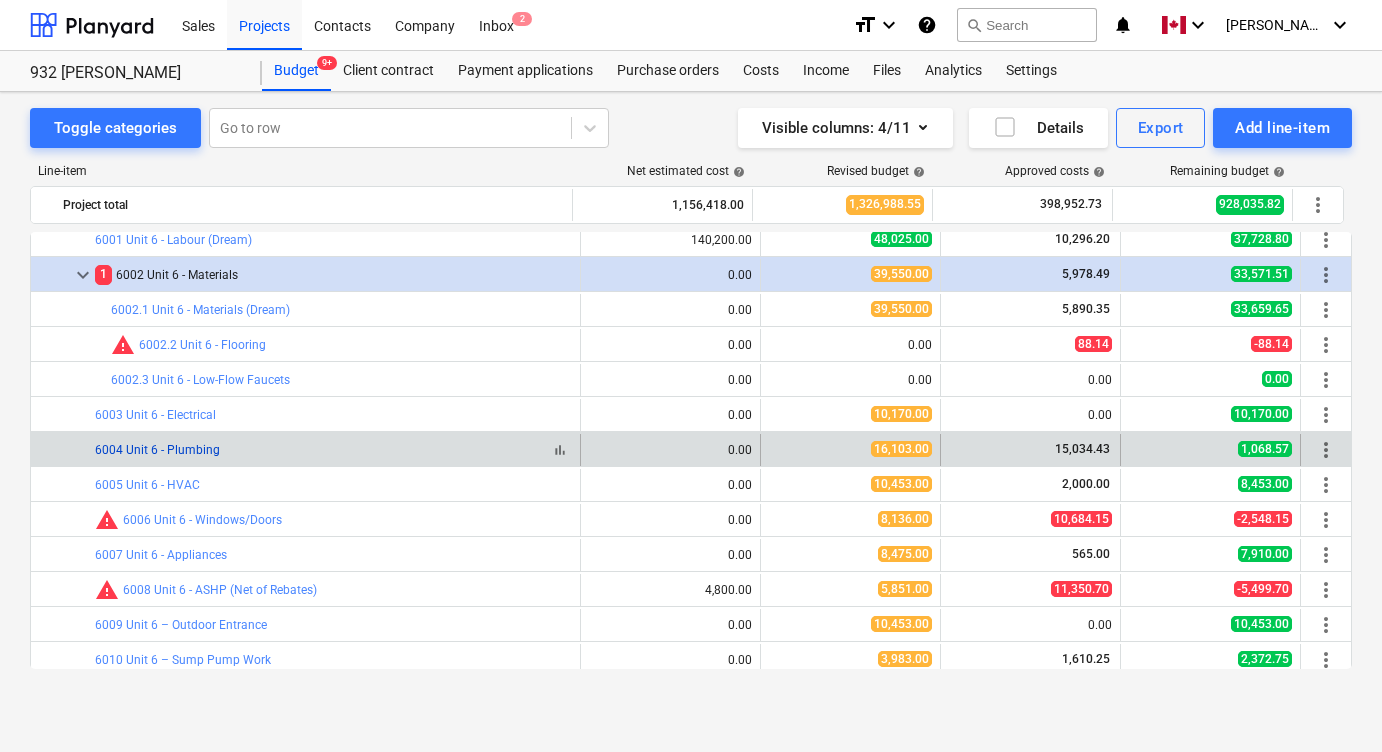 click on "6004 Unit 6 - Plumbing" at bounding box center [157, 450] 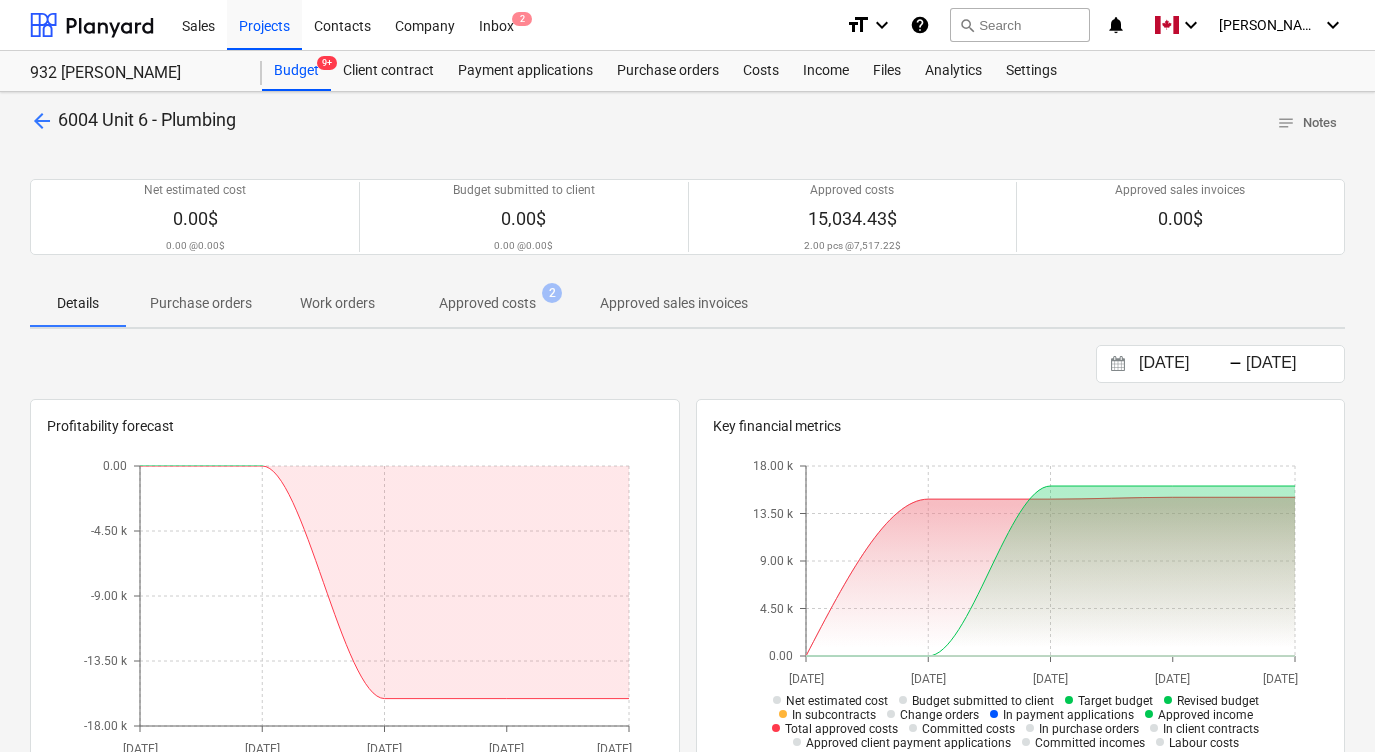 click on "Approved costs" at bounding box center [487, 303] 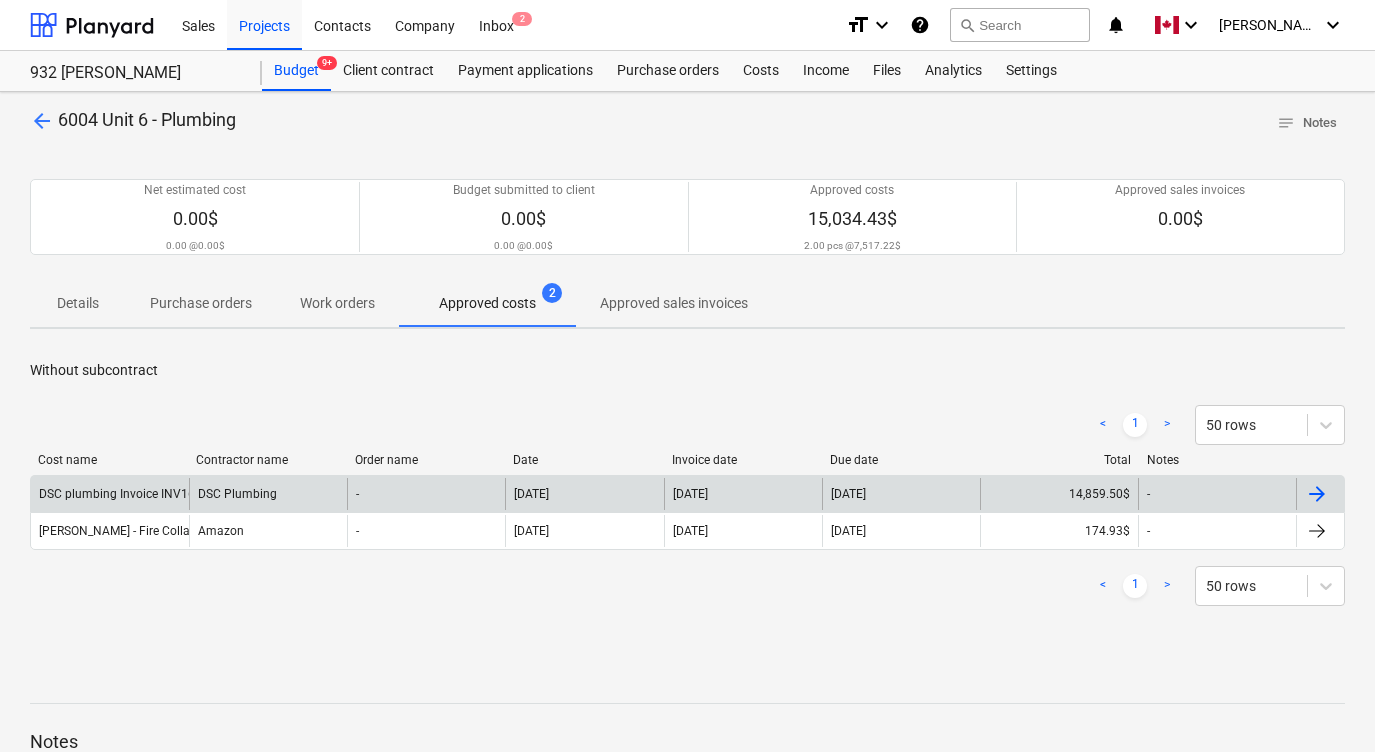 click at bounding box center (1317, 494) 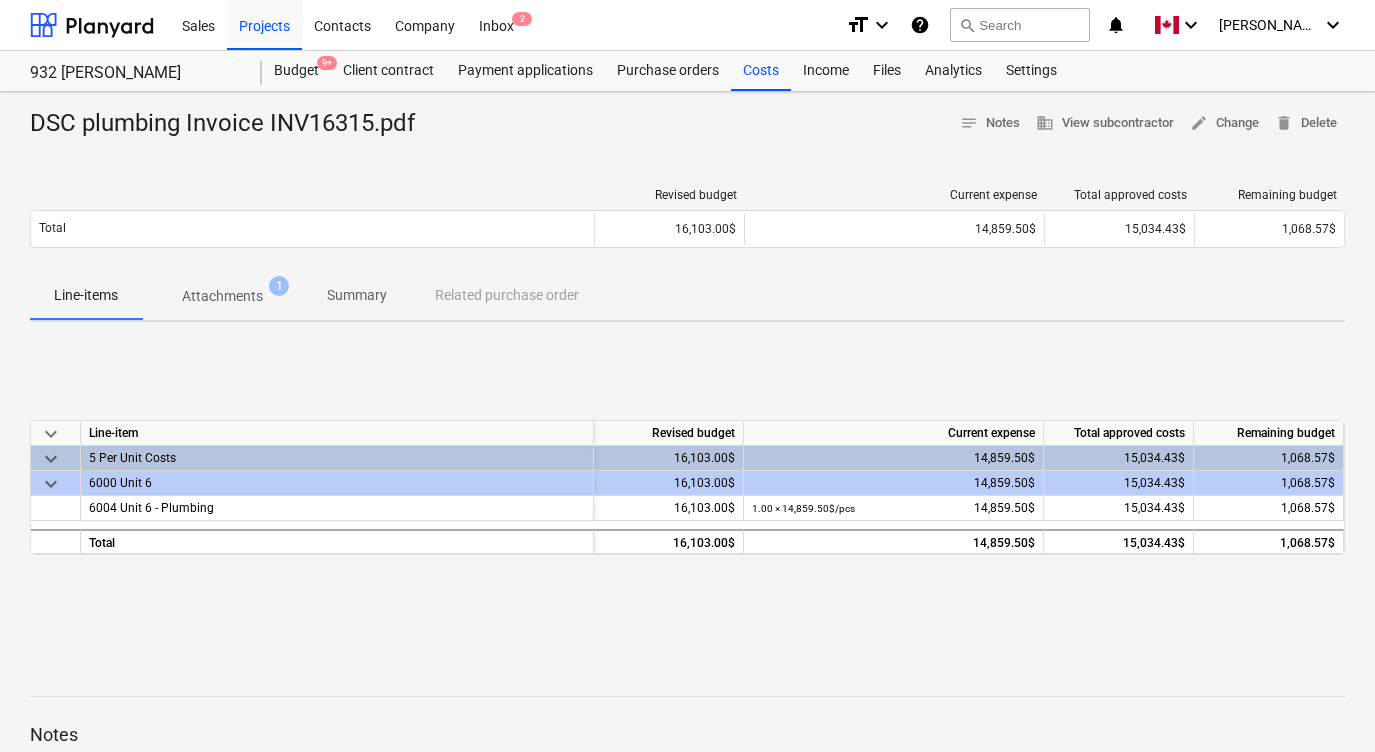 click on "Attachments" at bounding box center [222, 296] 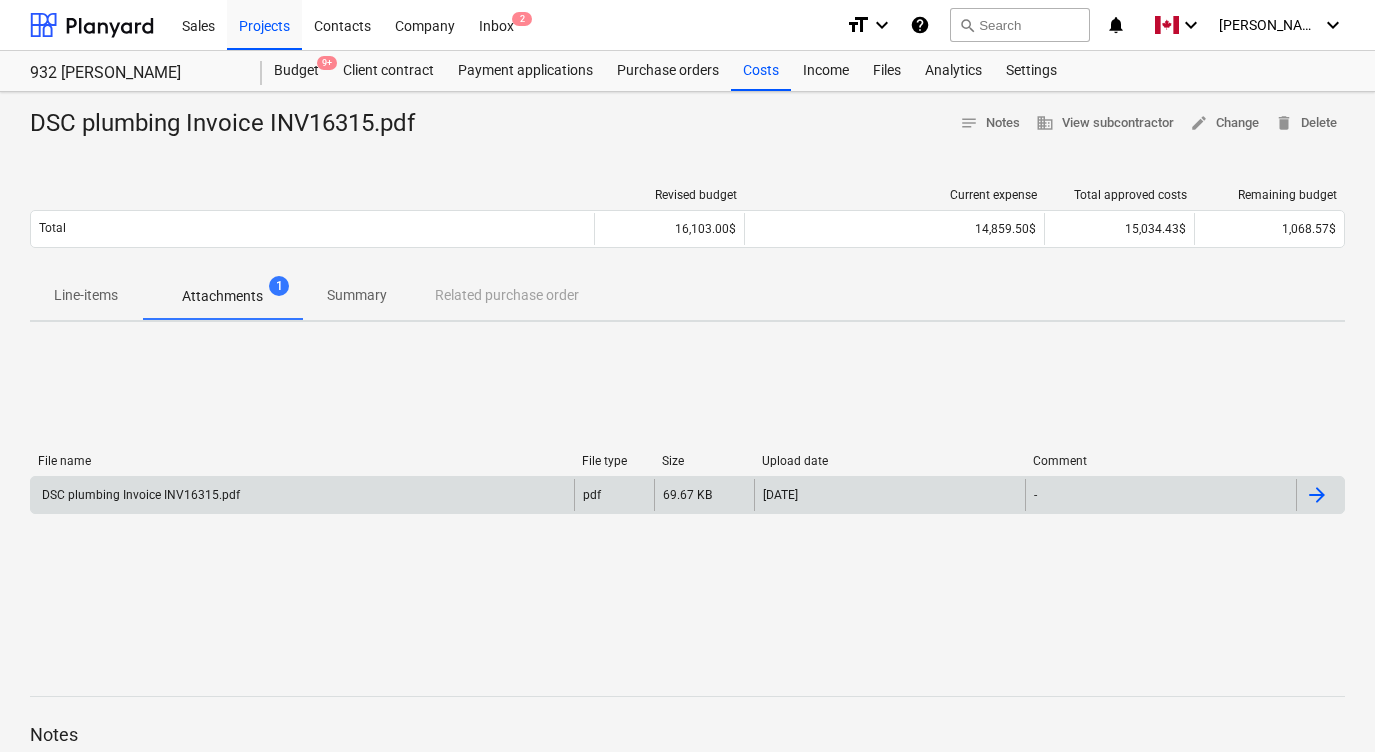 click at bounding box center (1317, 495) 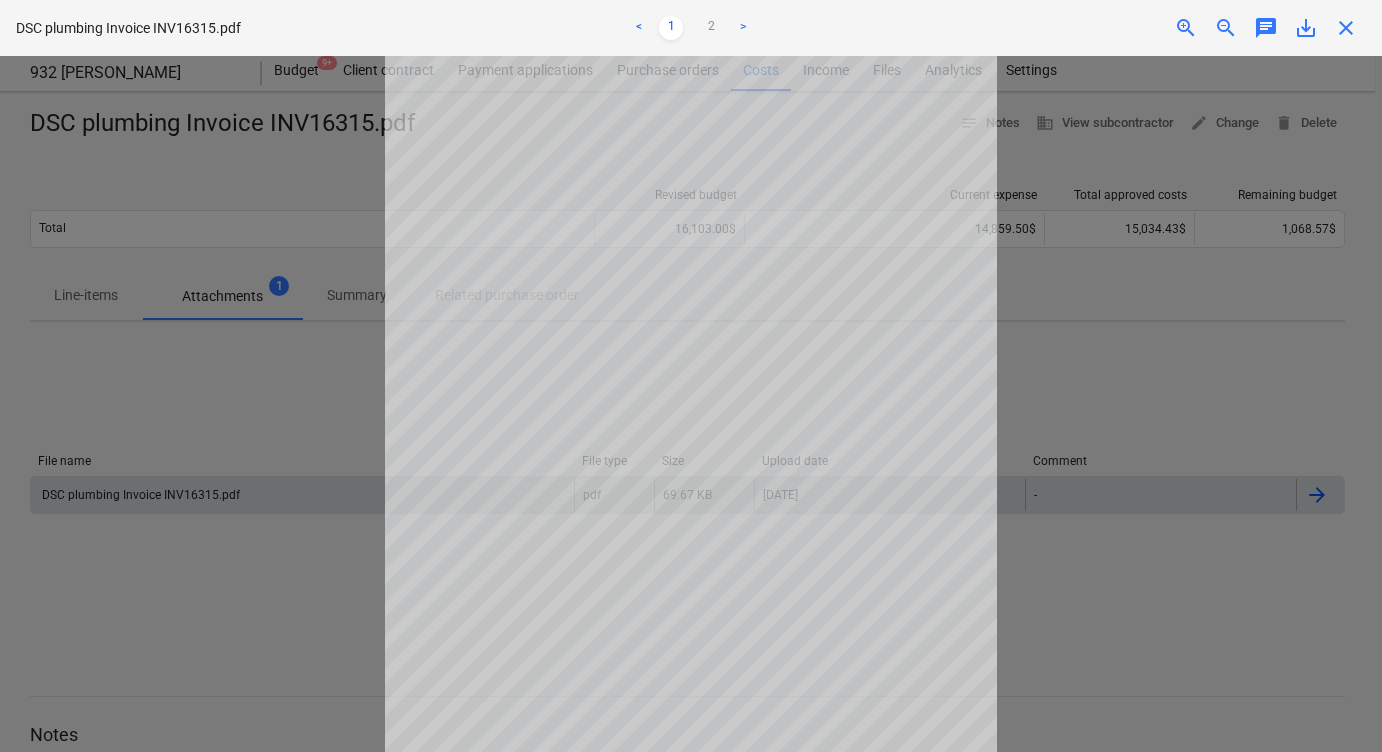 click on "close" at bounding box center (1346, 28) 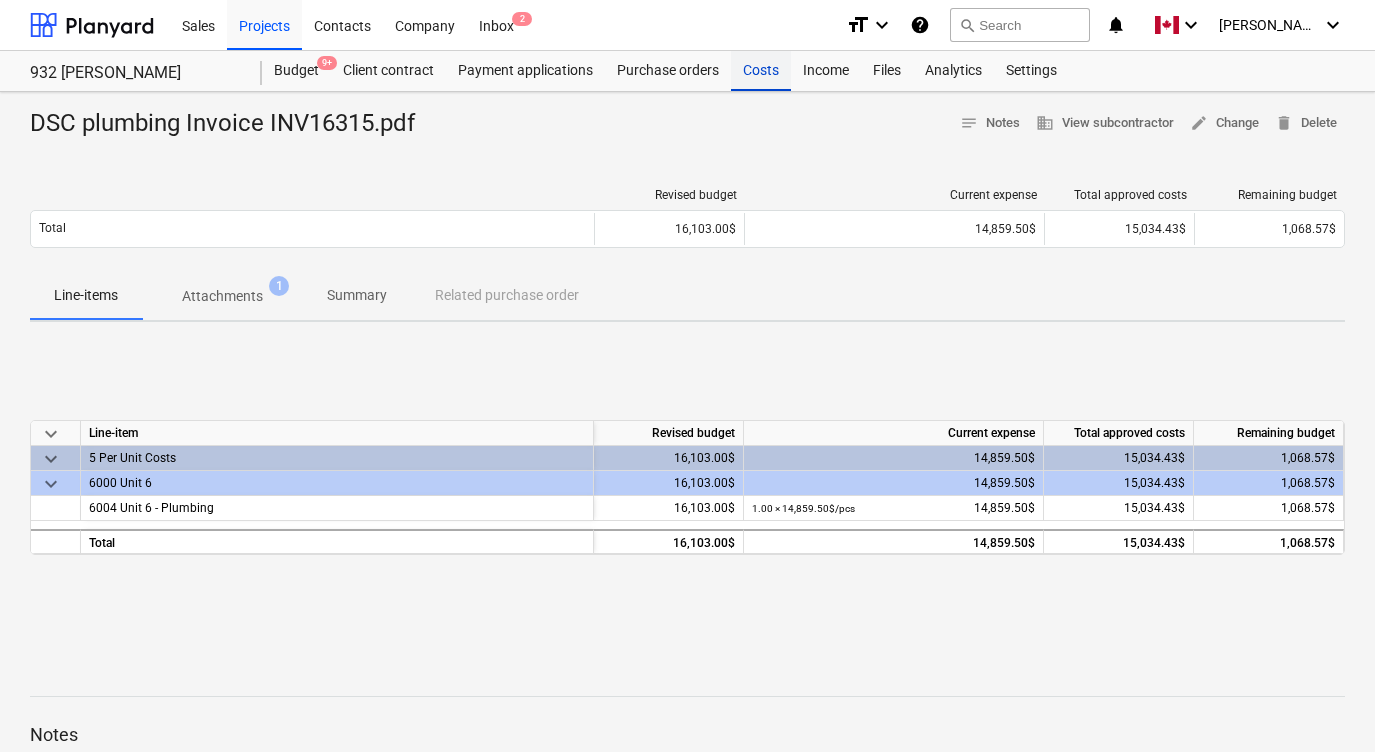 click on "Costs" at bounding box center [761, 71] 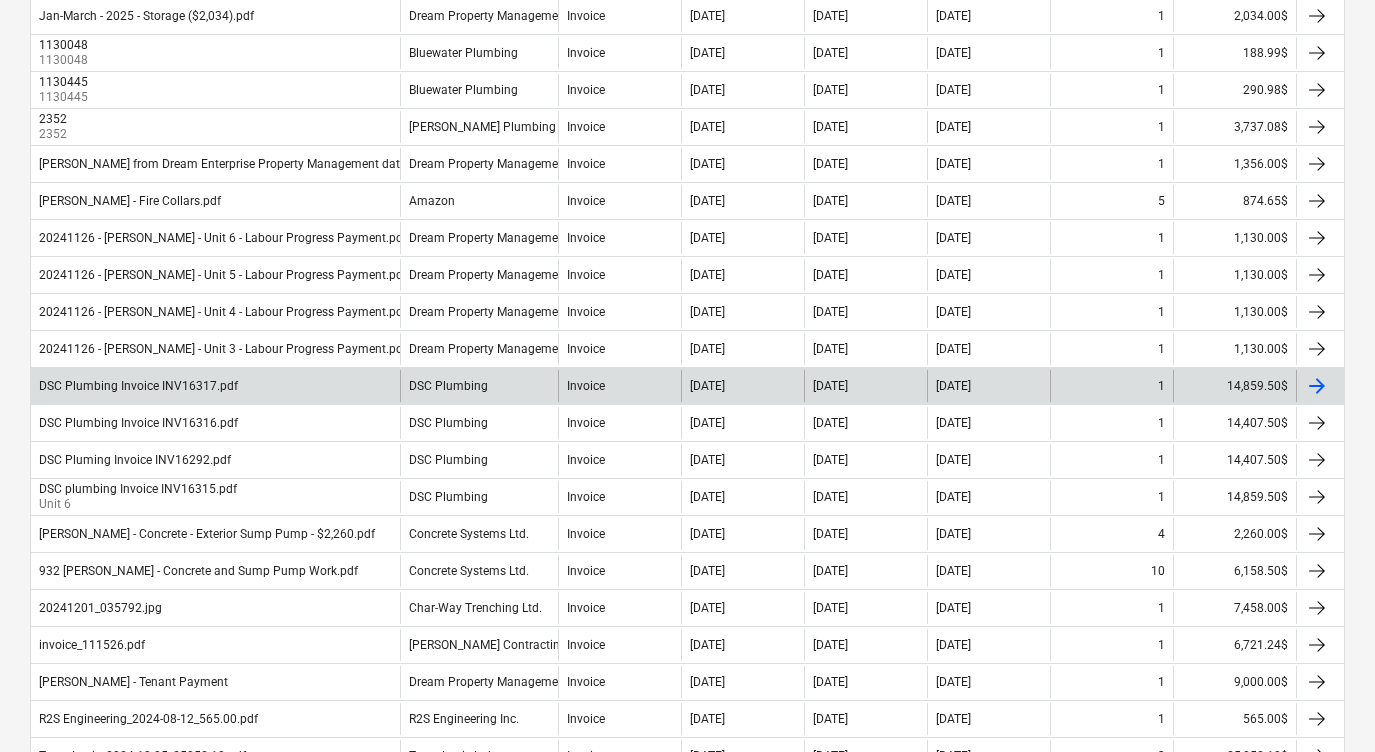 scroll, scrollTop: 1208, scrollLeft: 0, axis: vertical 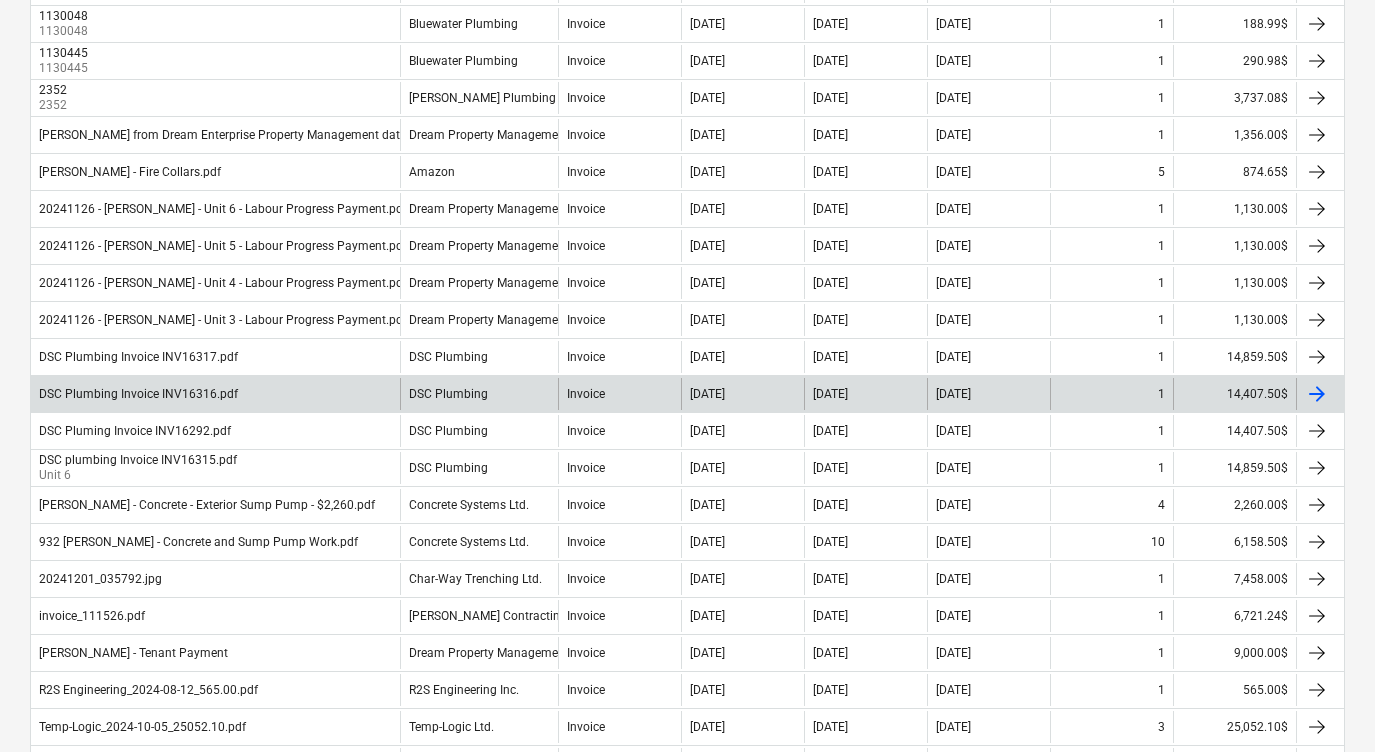 click on "DSC Plumbing Invoice INV16316.pdf" at bounding box center (138, 394) 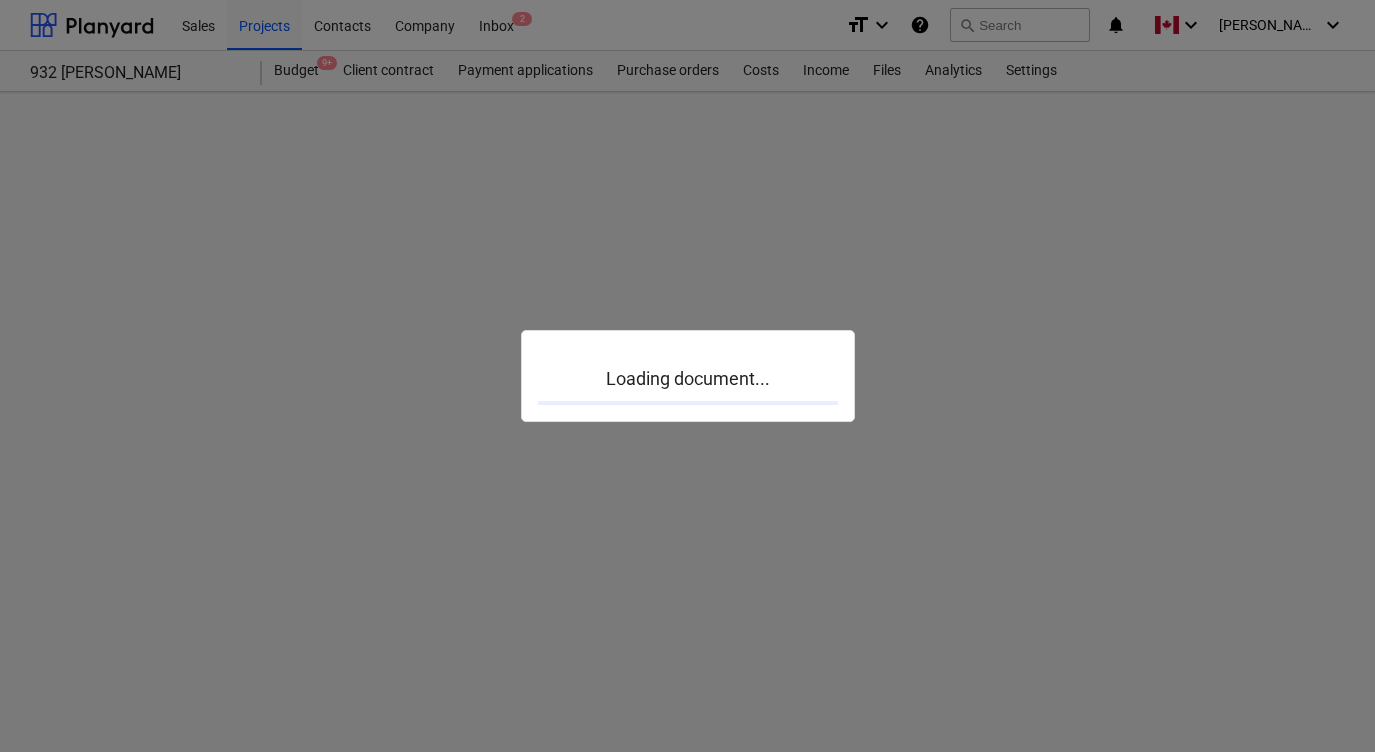 scroll, scrollTop: 0, scrollLeft: 0, axis: both 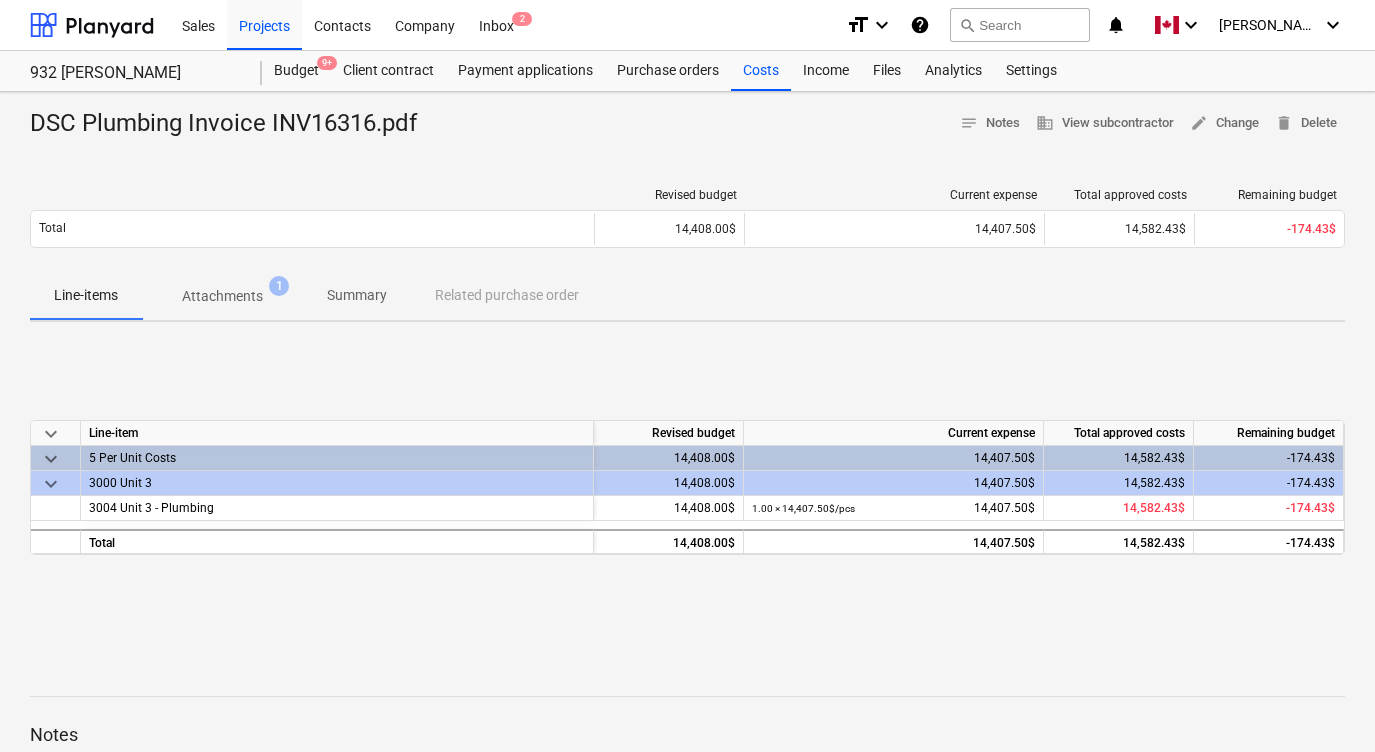 click on "Attachments" at bounding box center [222, 296] 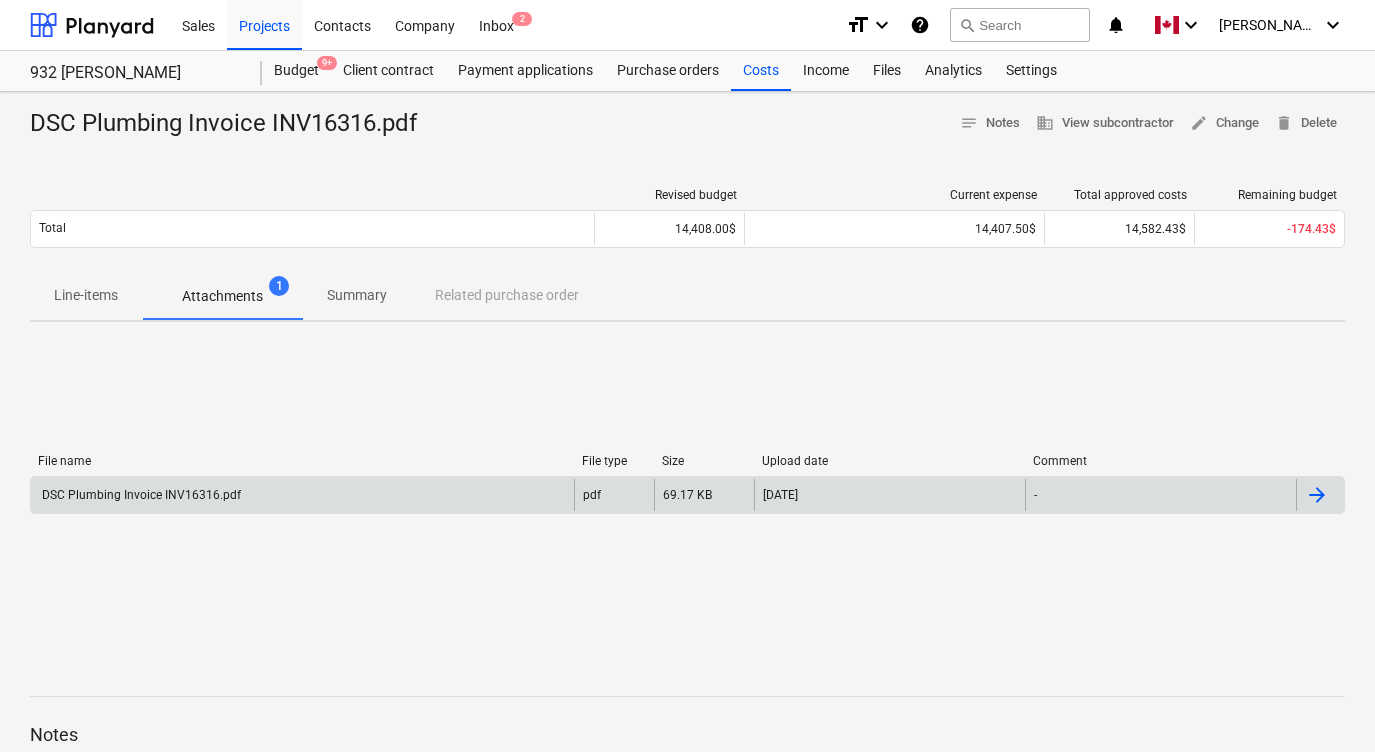 click at bounding box center [1317, 495] 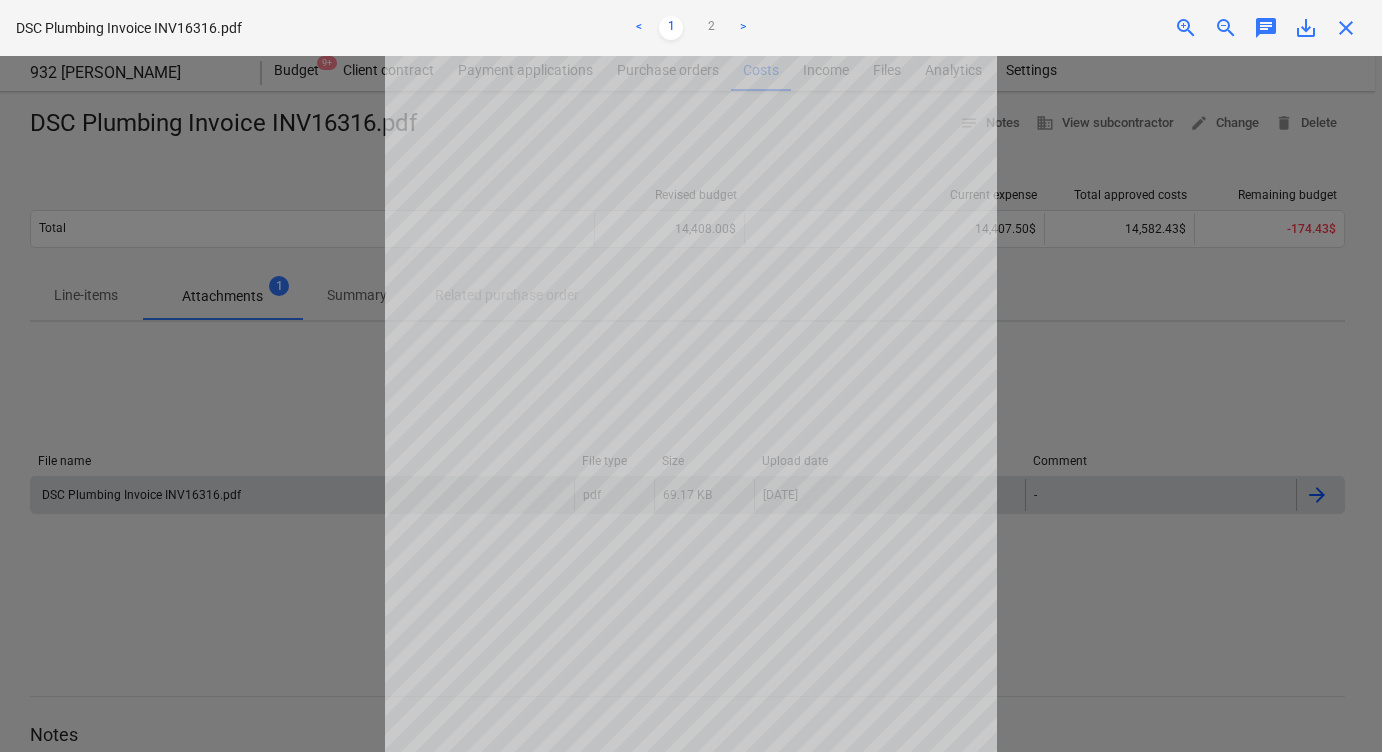click on "close" at bounding box center (1346, 28) 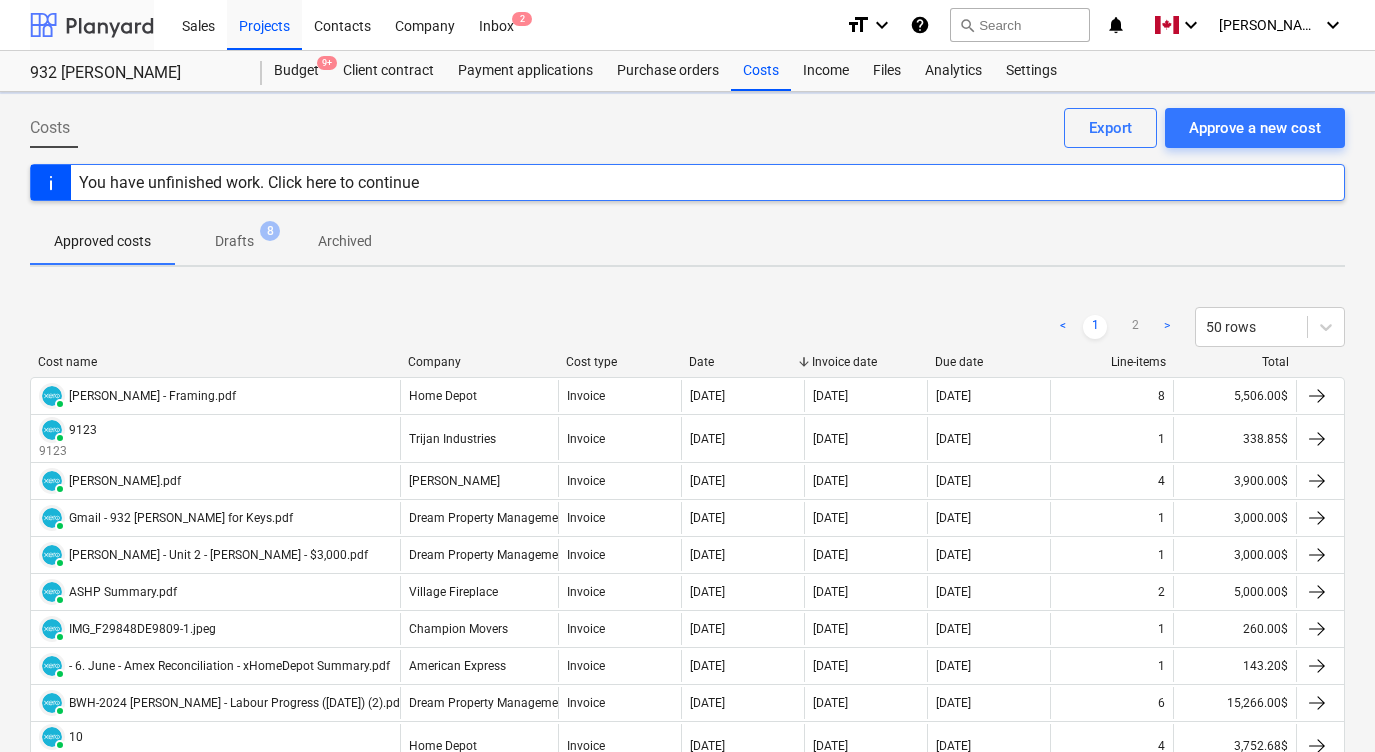 scroll, scrollTop: 1208, scrollLeft: 0, axis: vertical 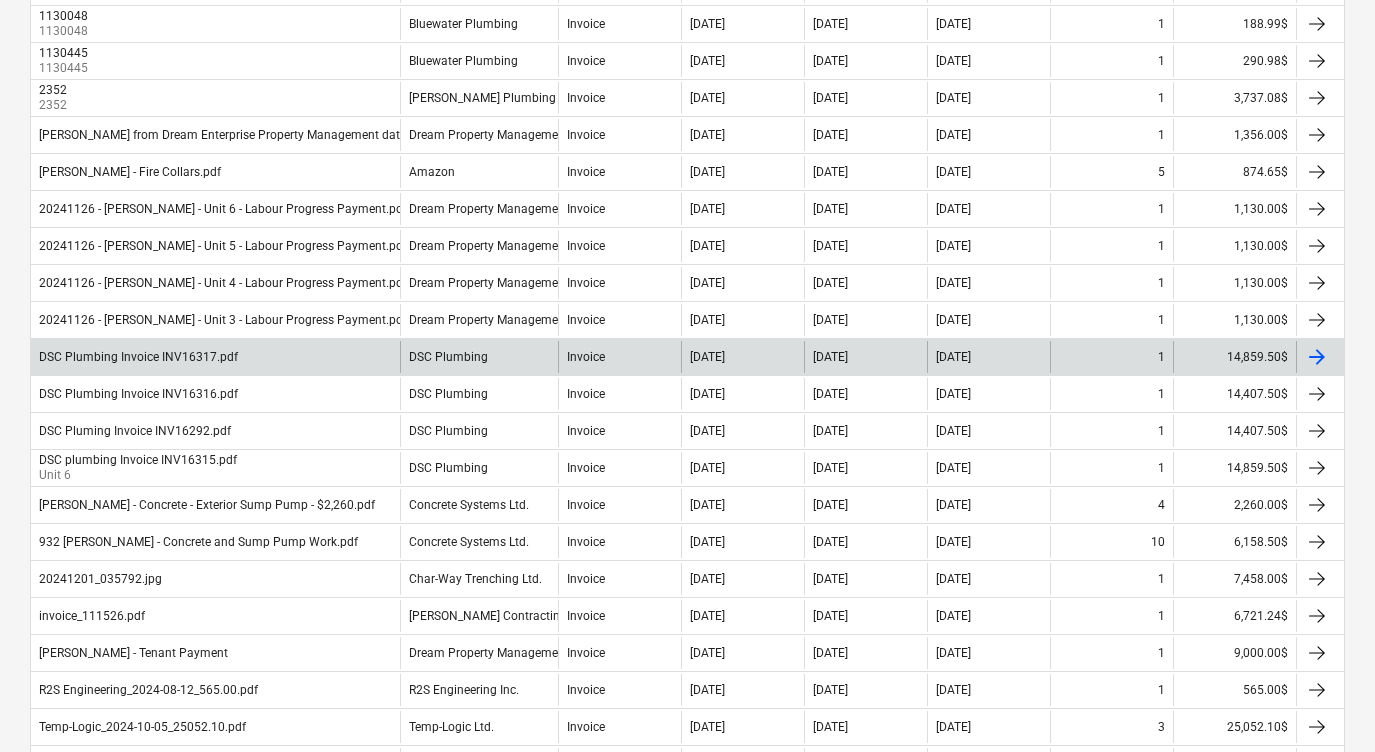 click on "DSC Plumbing Invoice INV16317.pdf" at bounding box center [138, 357] 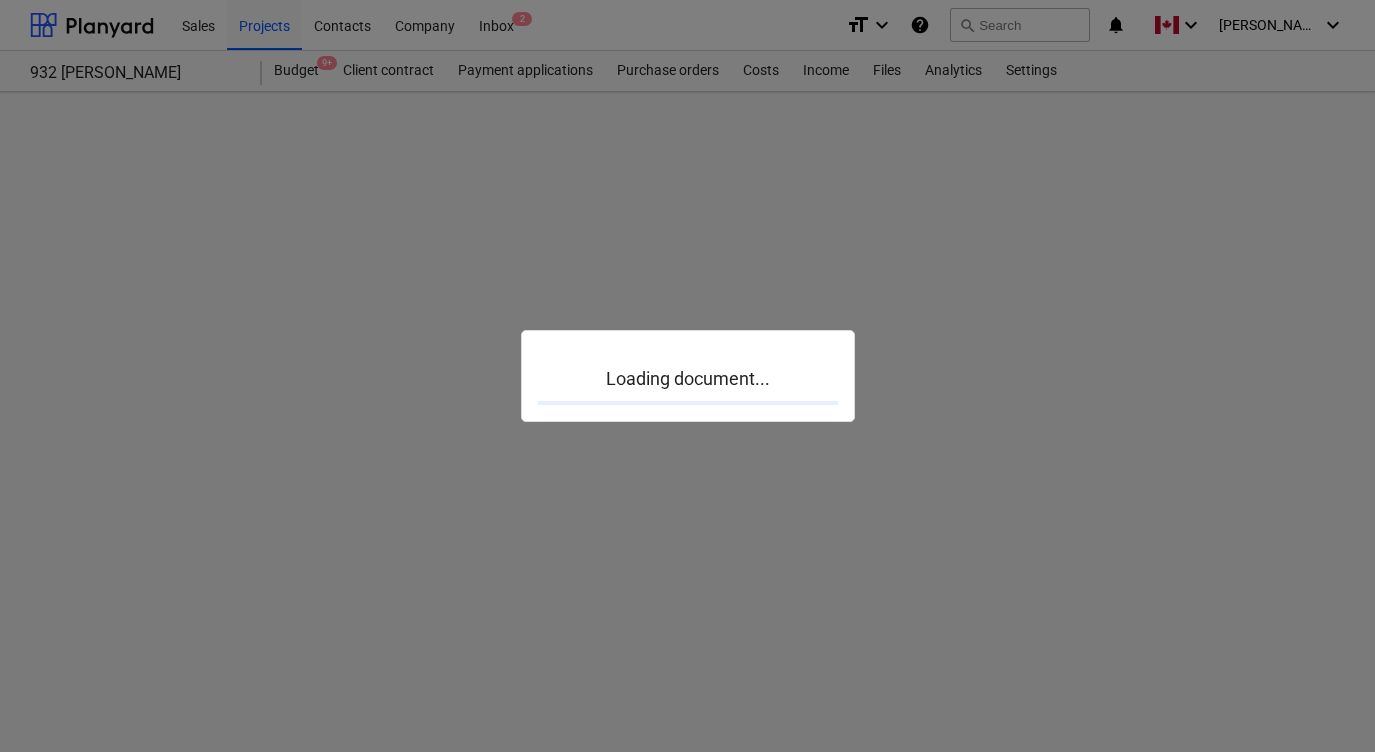 scroll, scrollTop: 0, scrollLeft: 0, axis: both 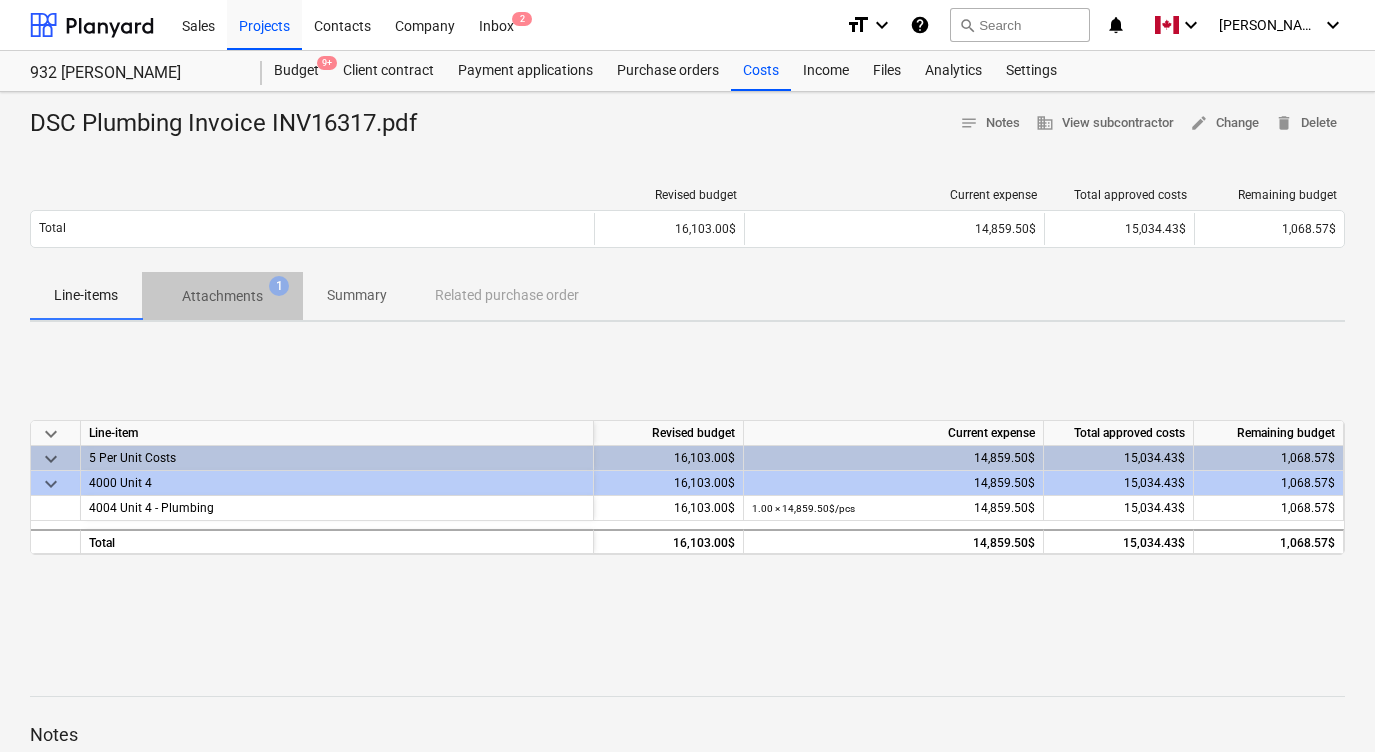 click on "Attachments" at bounding box center (222, 296) 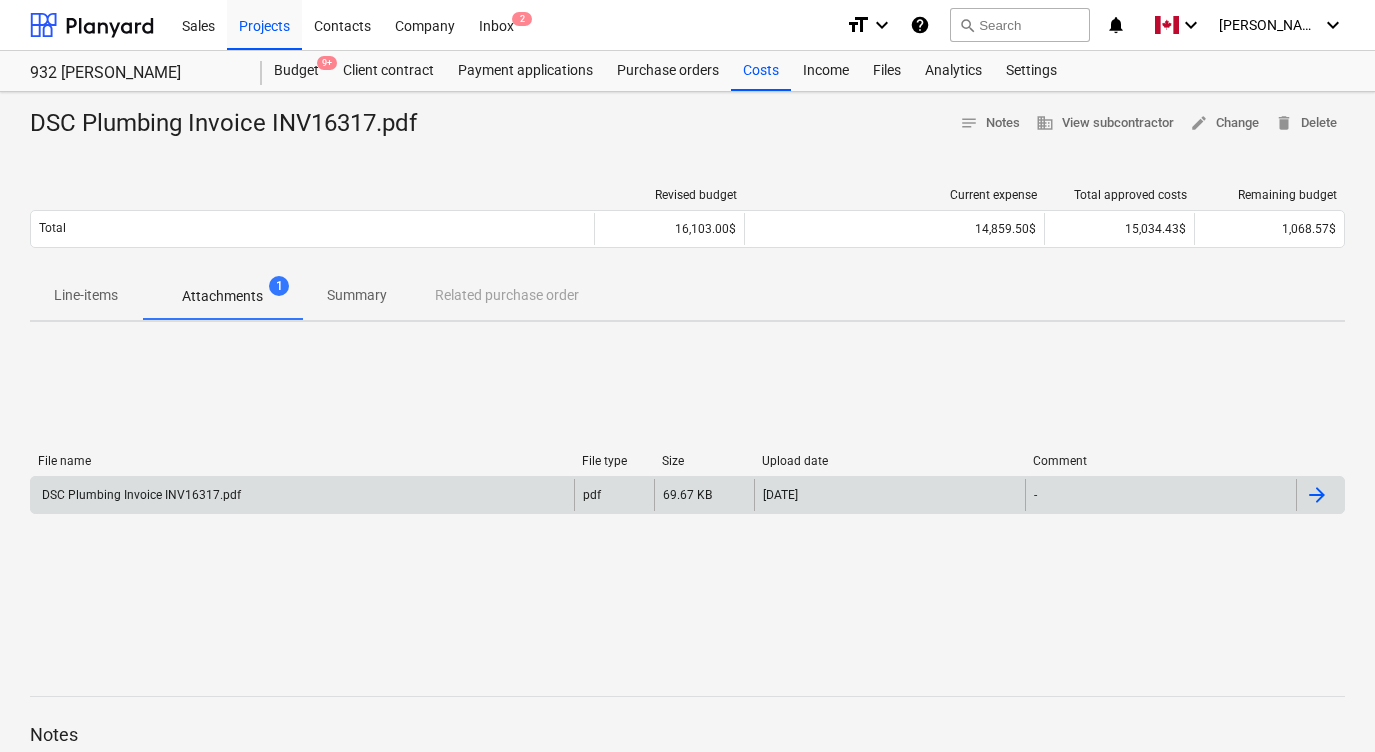 click at bounding box center (1317, 495) 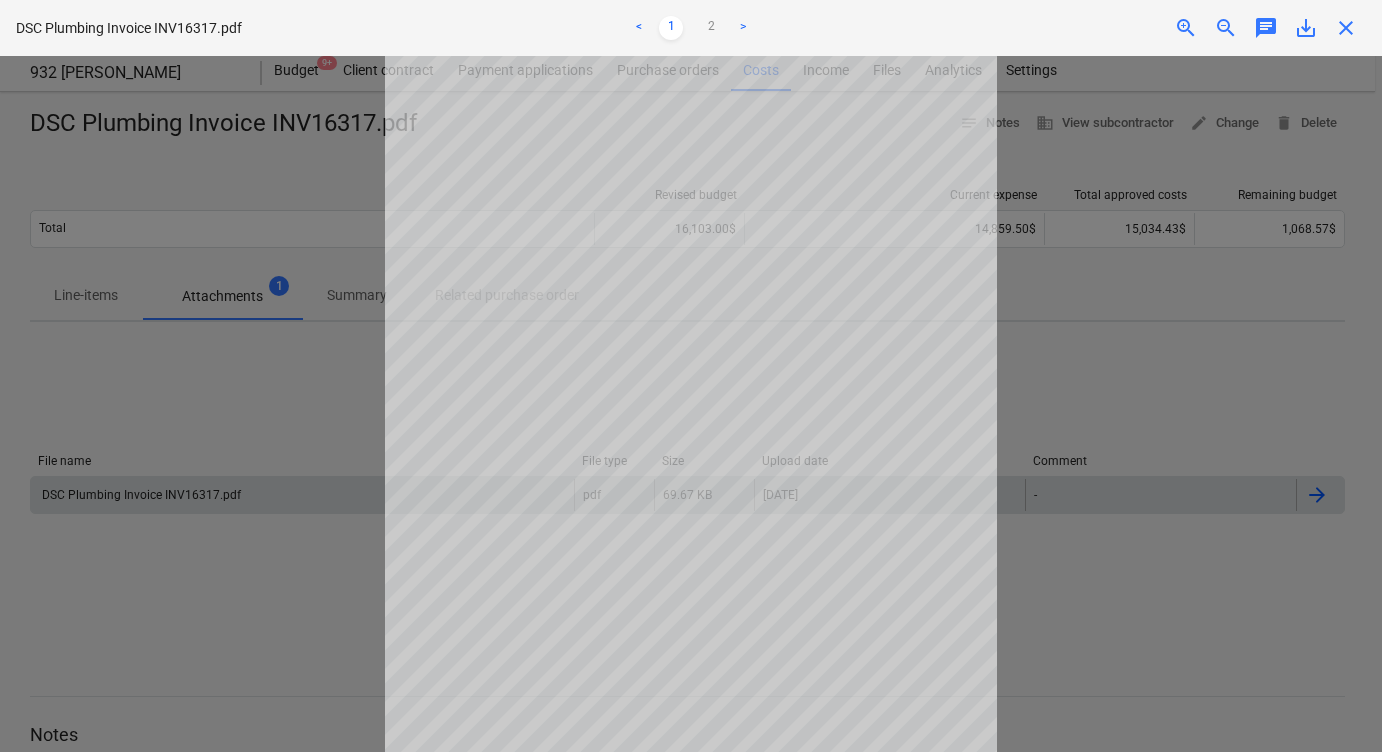 click on "close" at bounding box center (1346, 28) 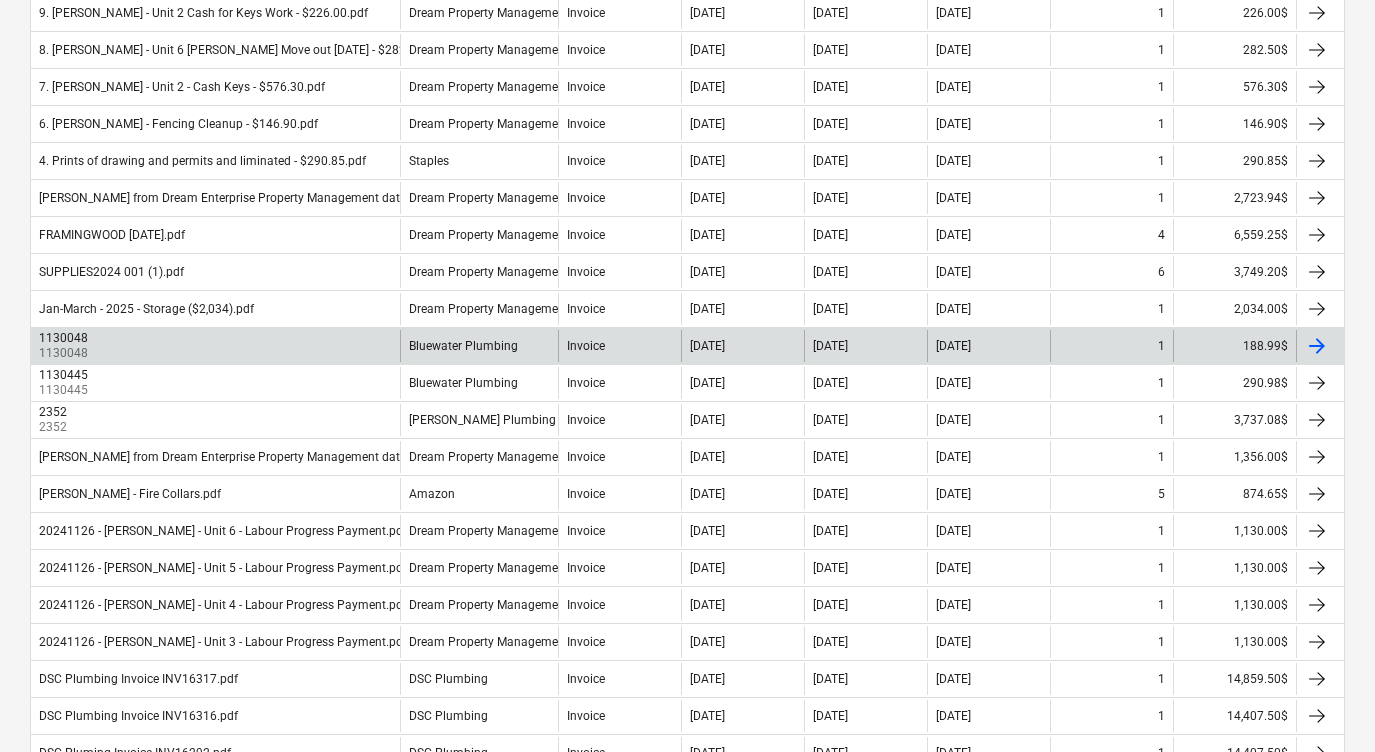 scroll, scrollTop: 950, scrollLeft: 0, axis: vertical 